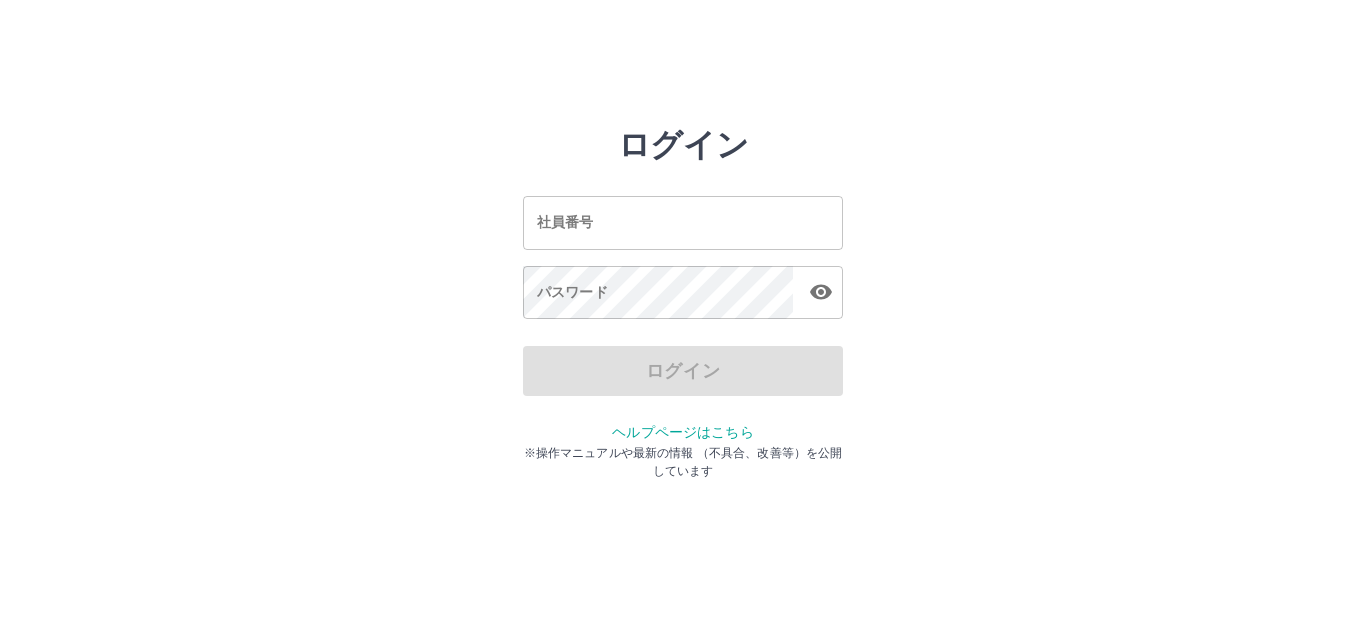 scroll, scrollTop: 0, scrollLeft: 0, axis: both 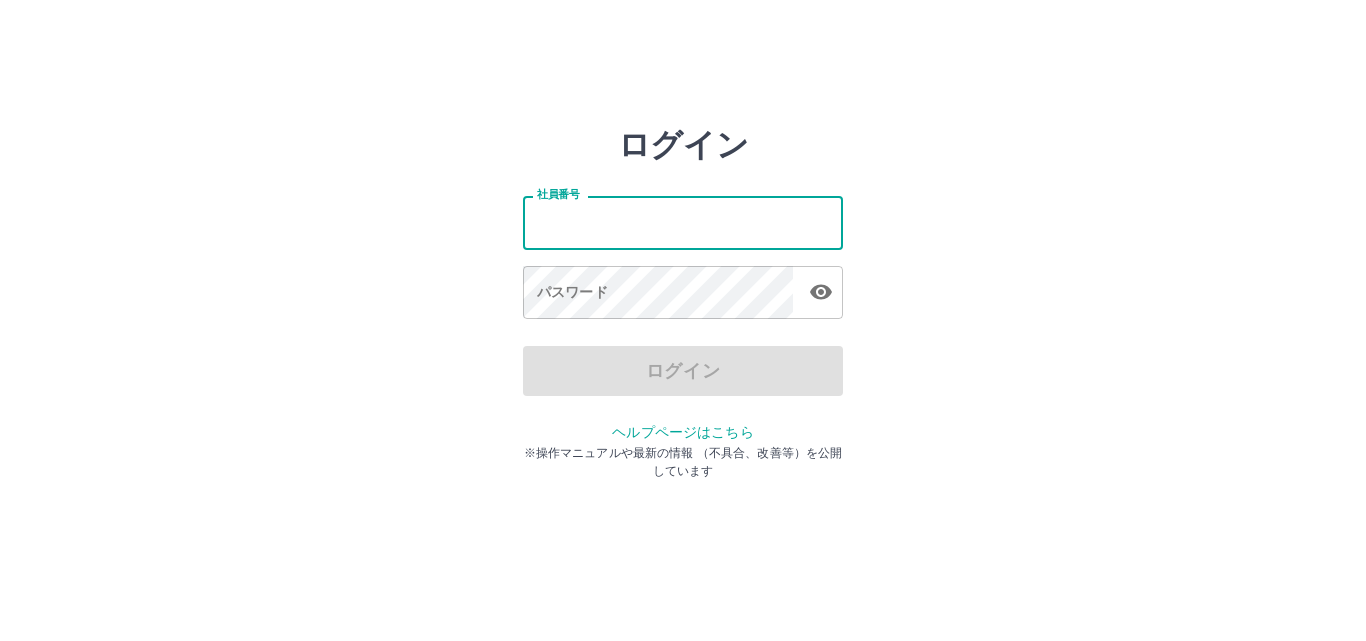 click on "社員番号" at bounding box center [683, 222] 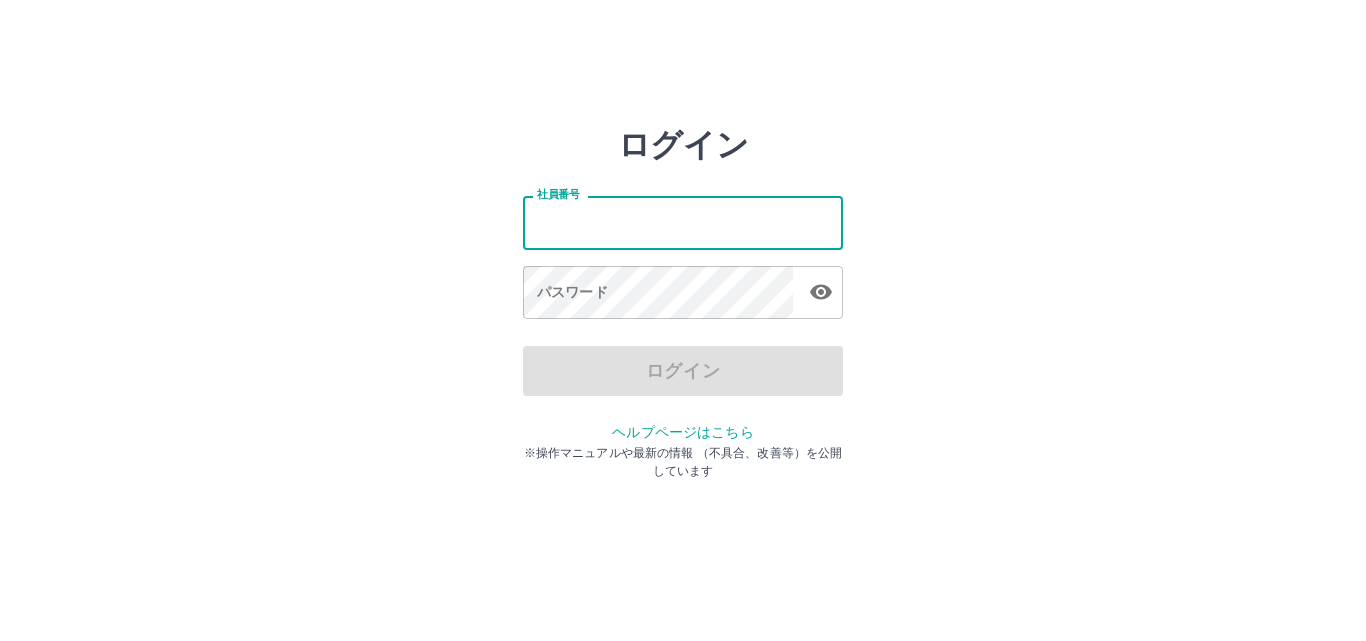 type on "*******" 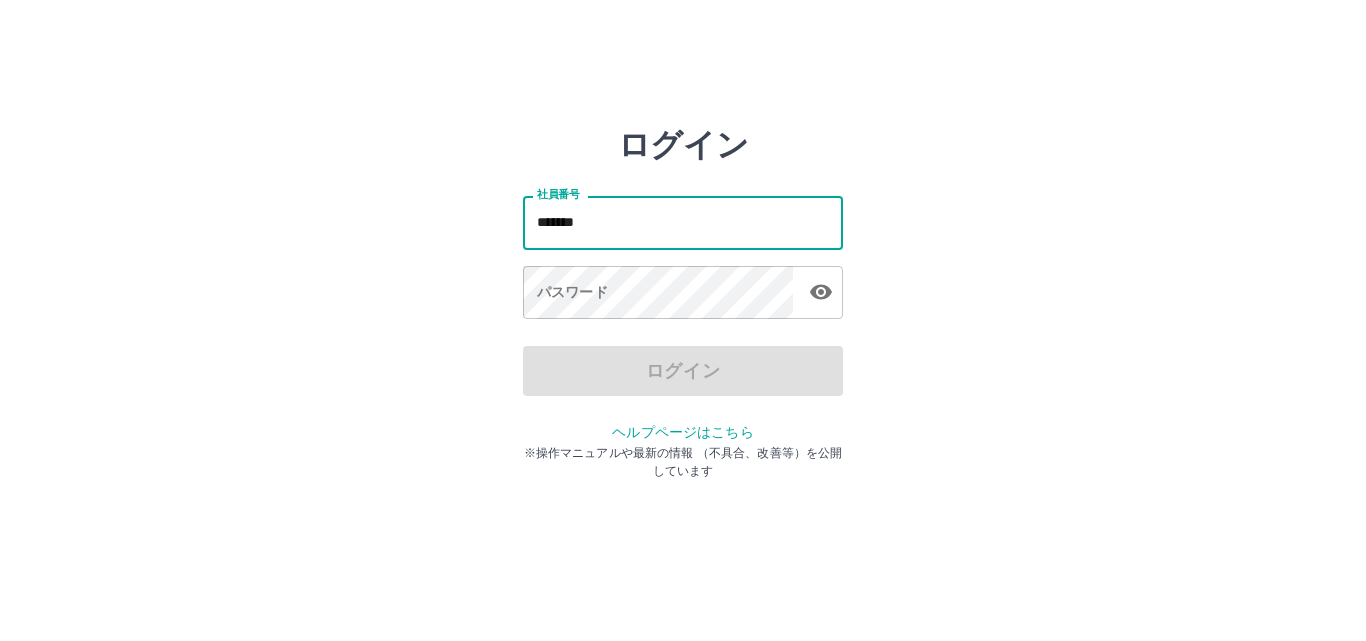 drag, startPoint x: 595, startPoint y: 227, endPoint x: 555, endPoint y: 224, distance: 40.112343 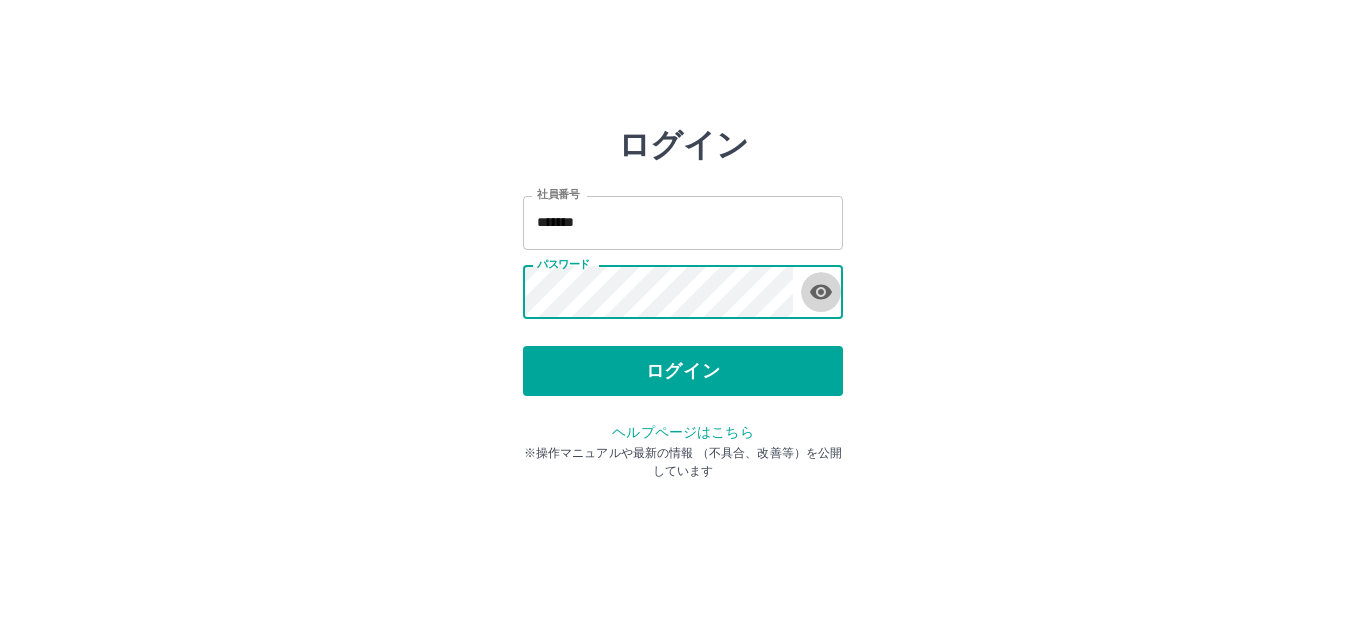 click 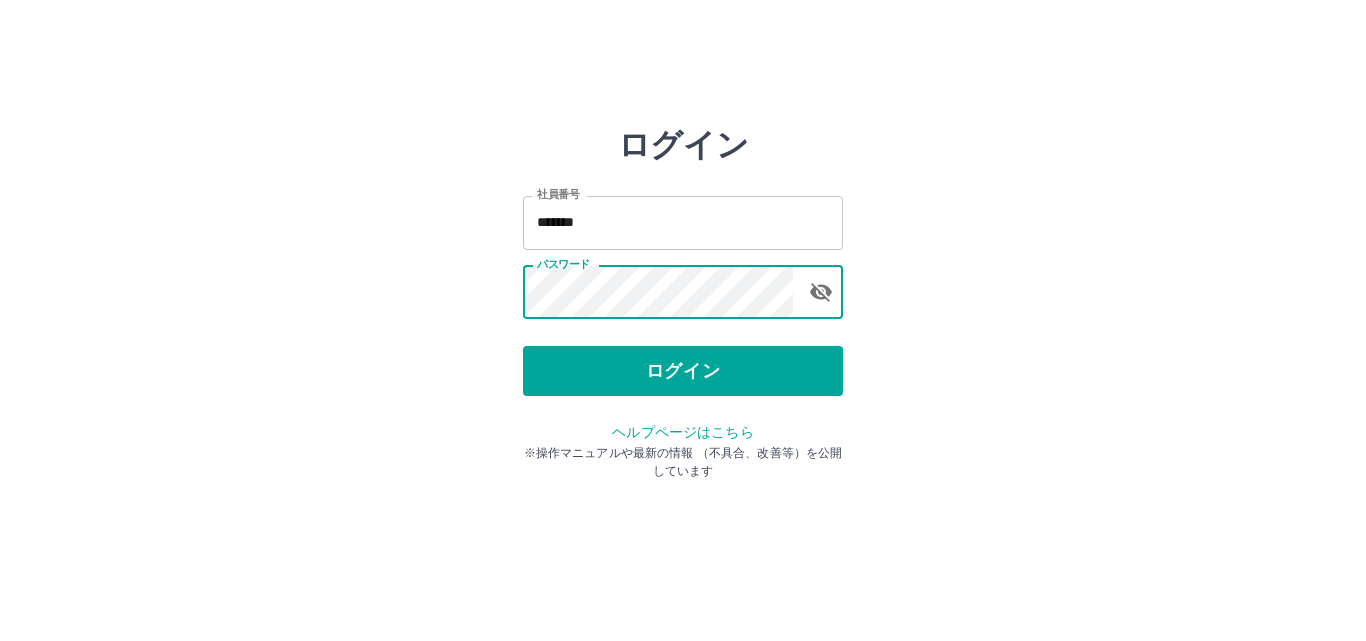 click 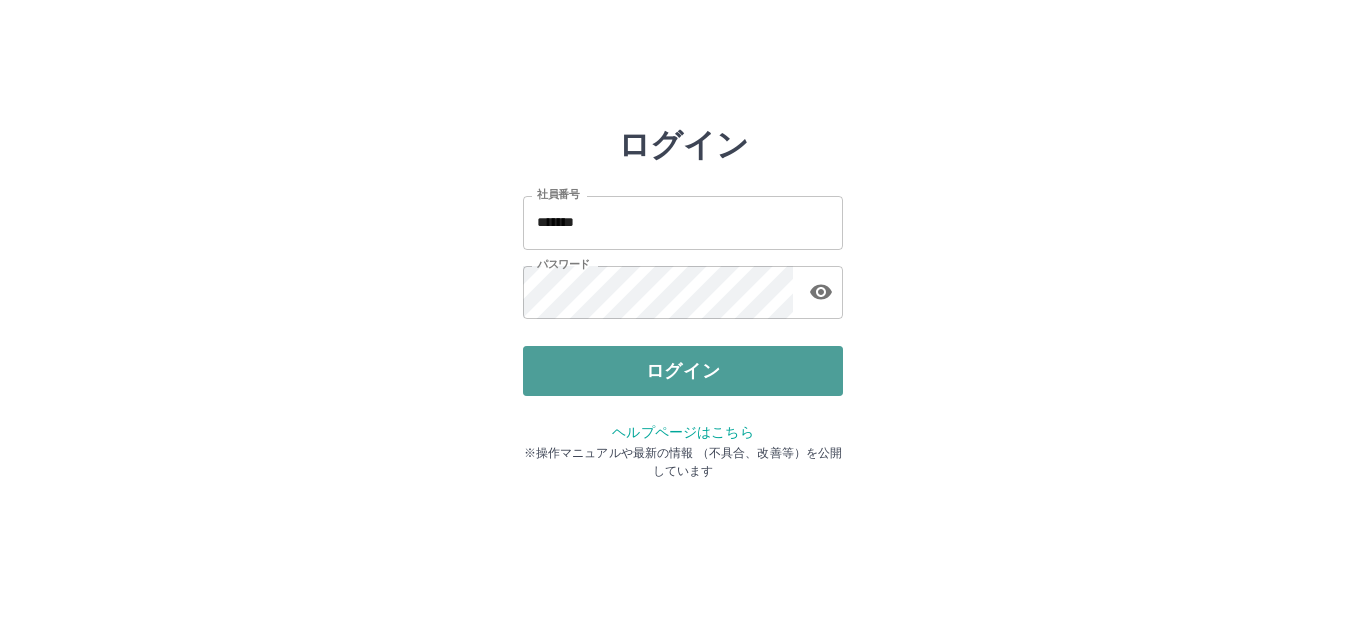 click on "ログイン" at bounding box center (683, 371) 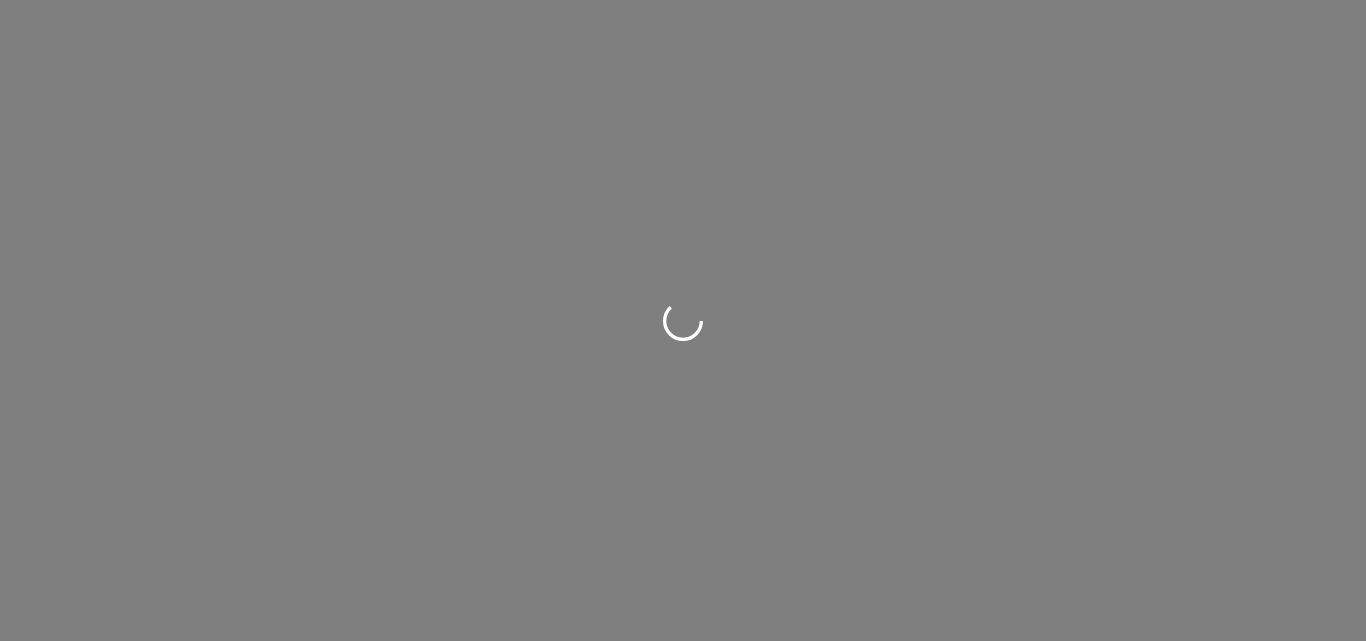 scroll, scrollTop: 0, scrollLeft: 0, axis: both 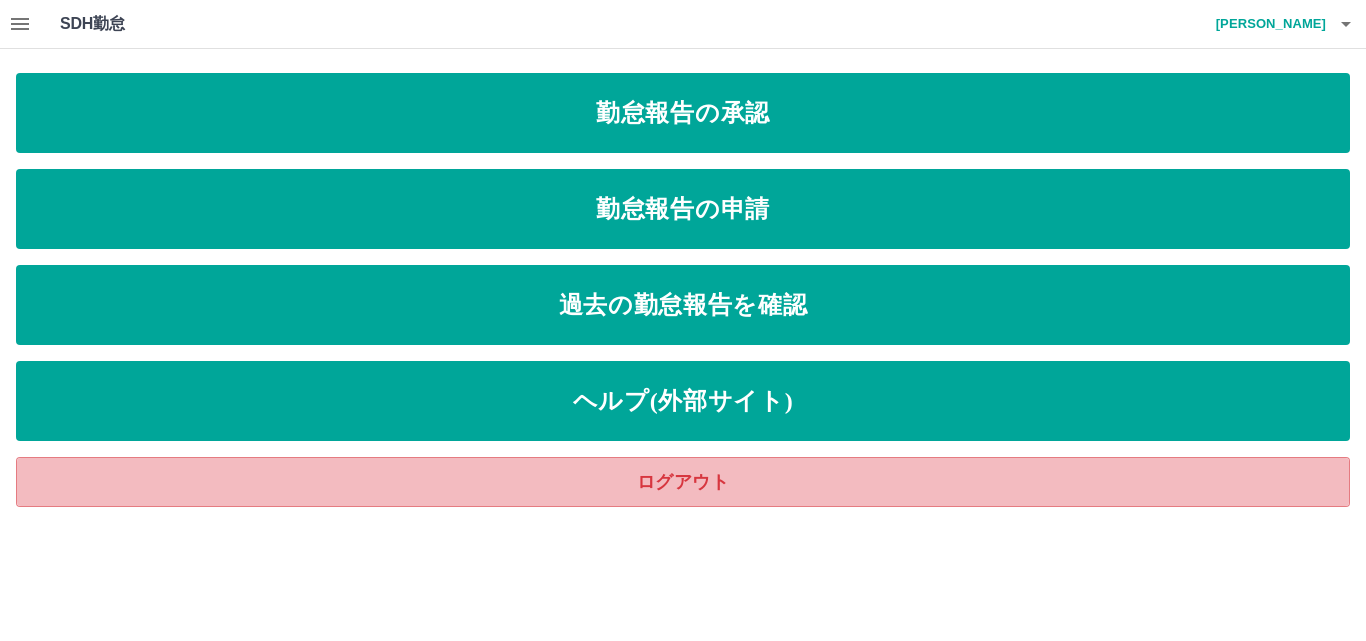 click on "ログアウト" at bounding box center [683, 482] 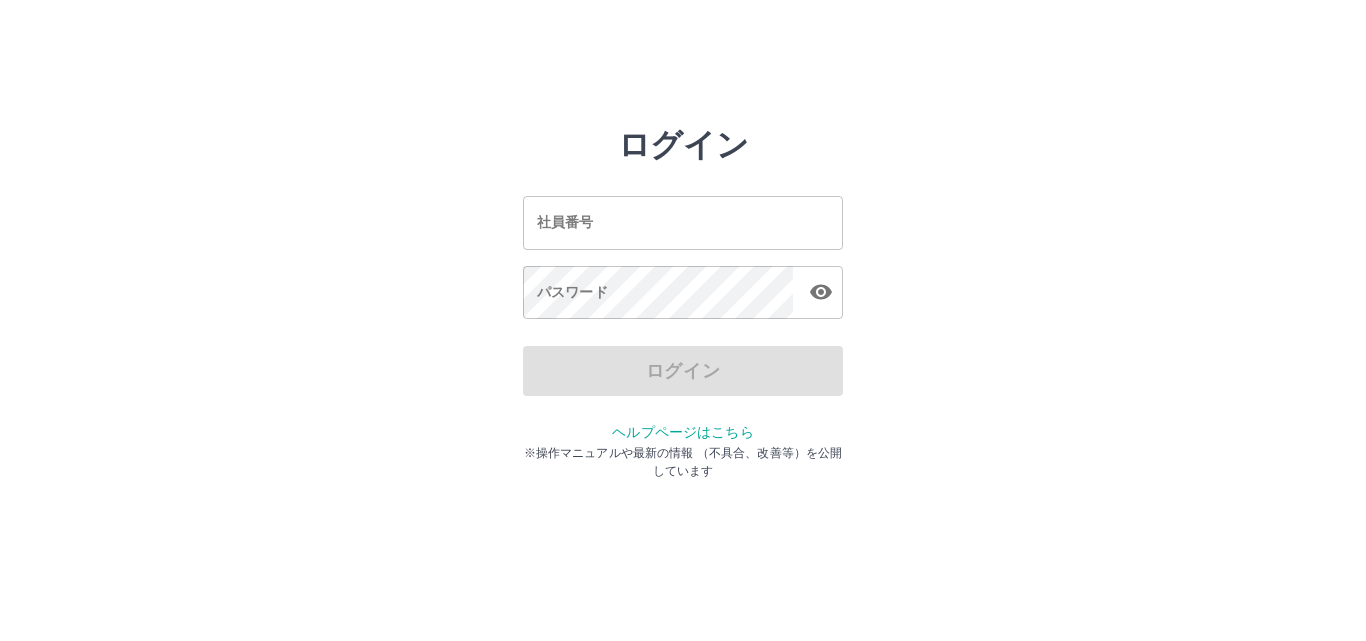 scroll, scrollTop: 0, scrollLeft: 0, axis: both 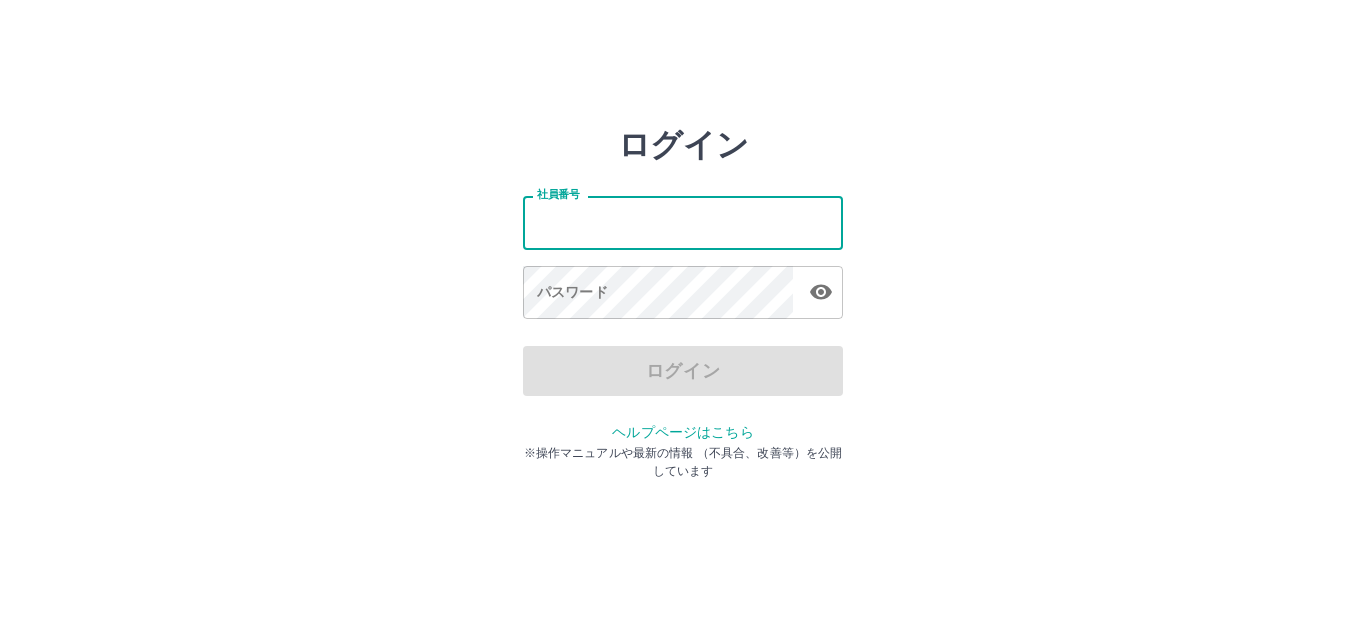 click on "社員番号" at bounding box center (683, 222) 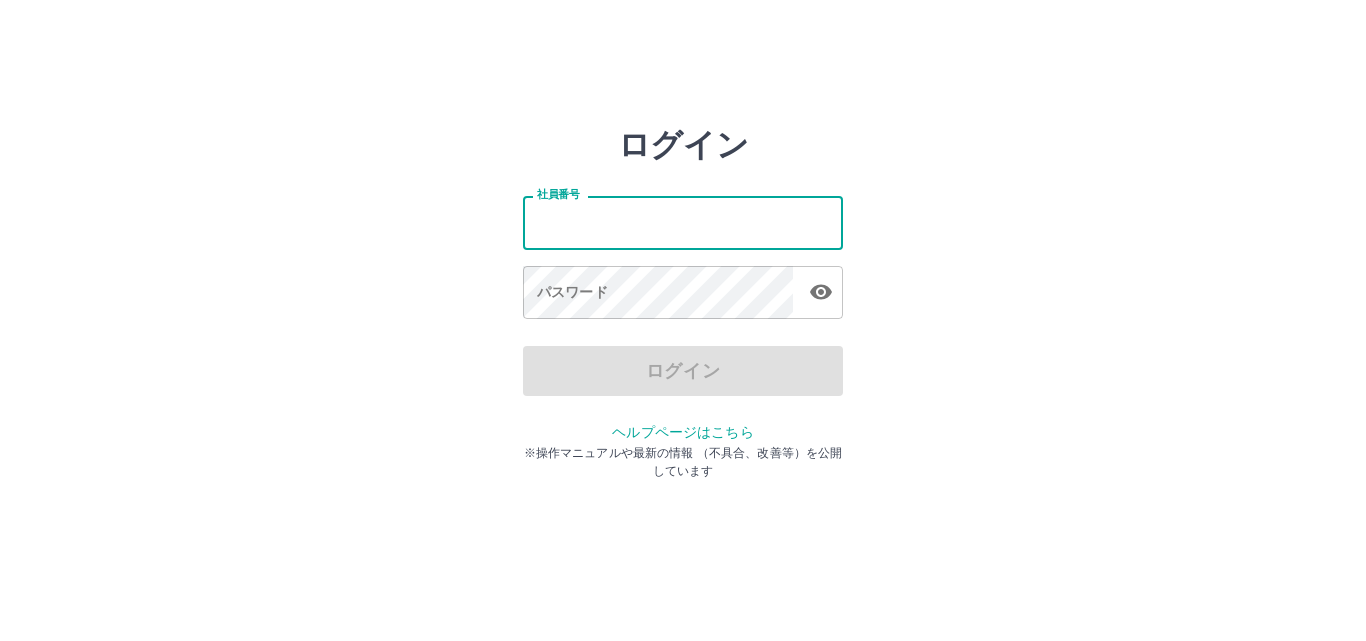type on "*******" 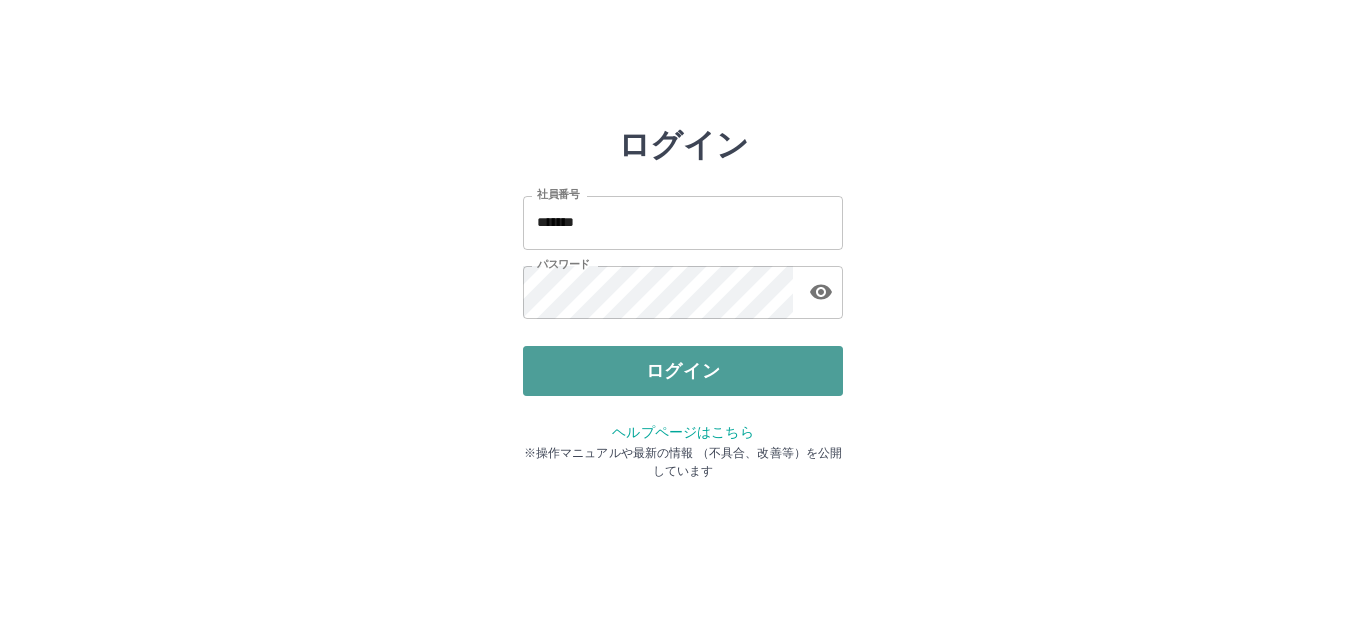 click on "ログイン" at bounding box center [683, 371] 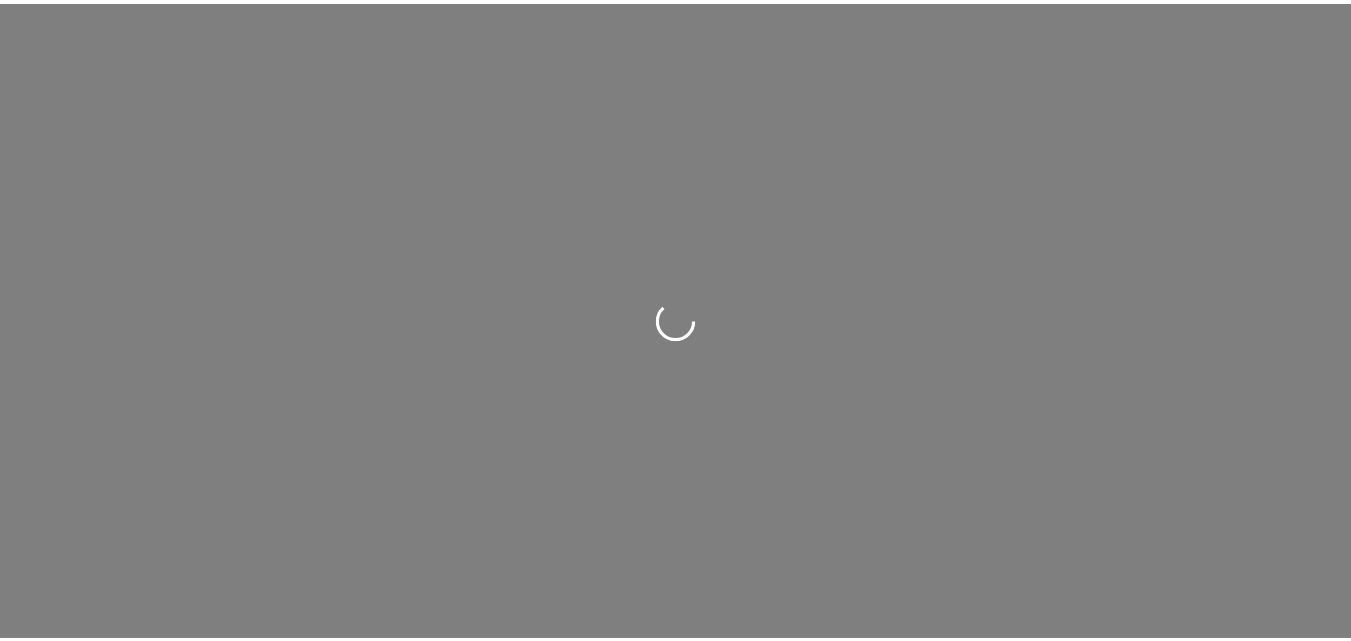scroll, scrollTop: 0, scrollLeft: 0, axis: both 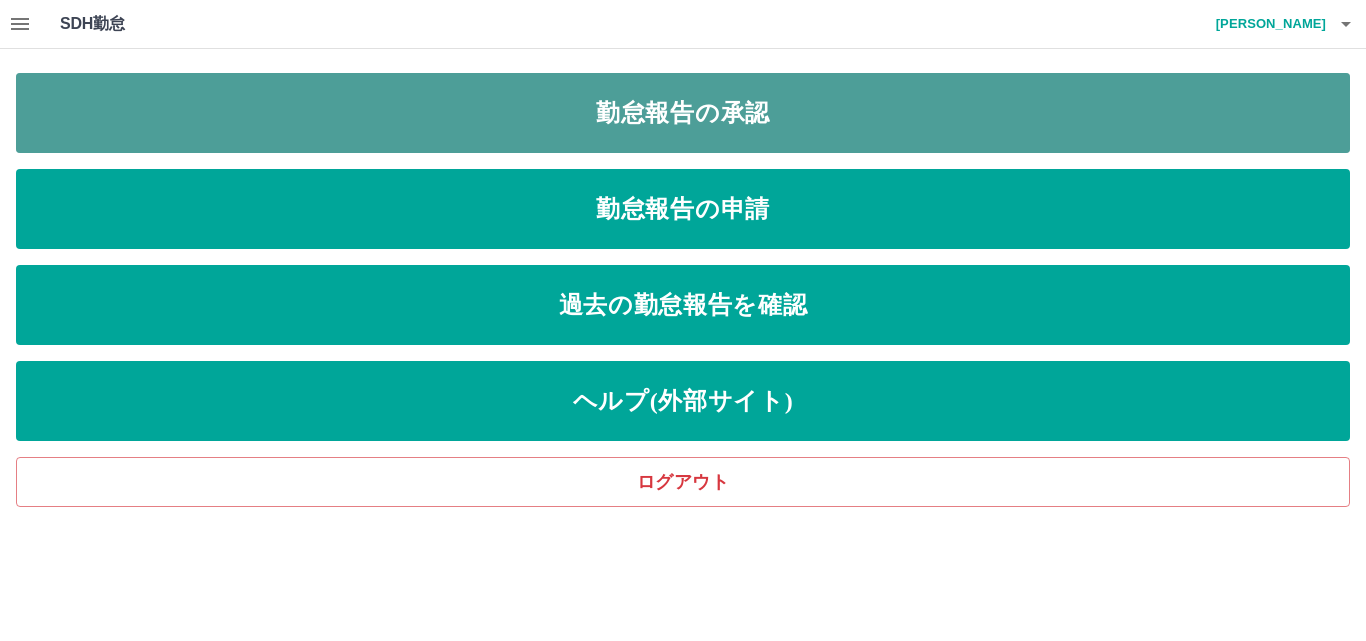 click on "勤怠報告の承認" at bounding box center [683, 113] 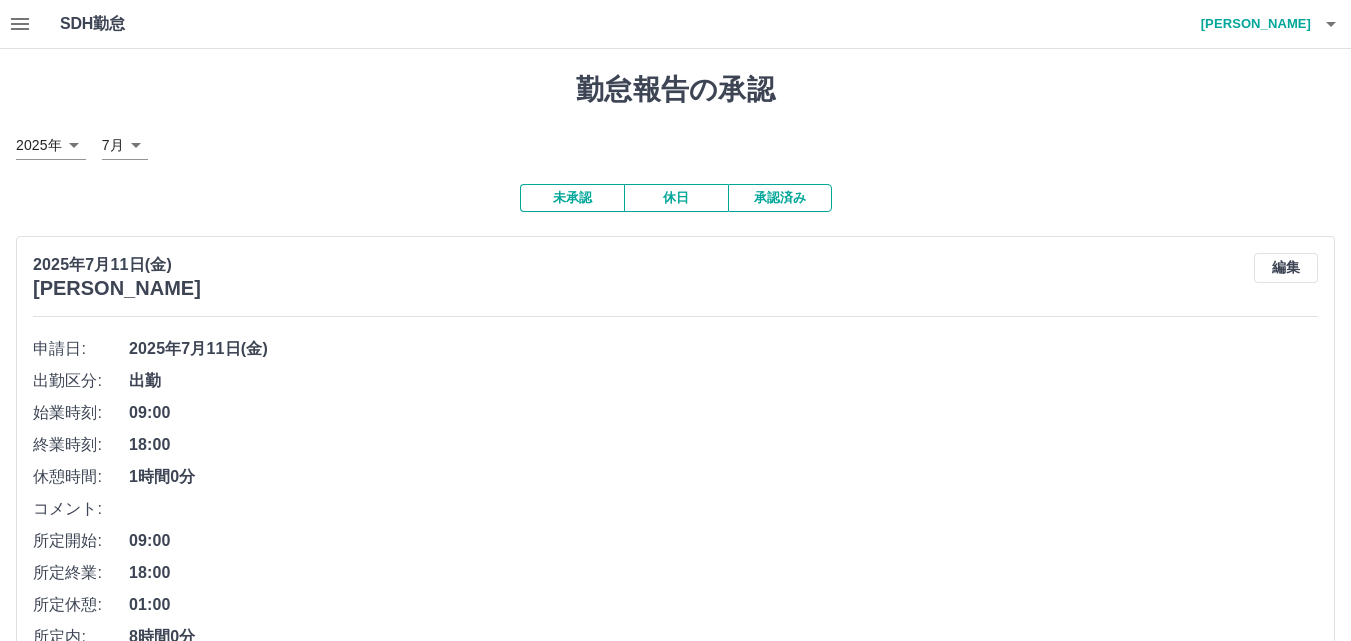 click on "未承認" at bounding box center (572, 198) 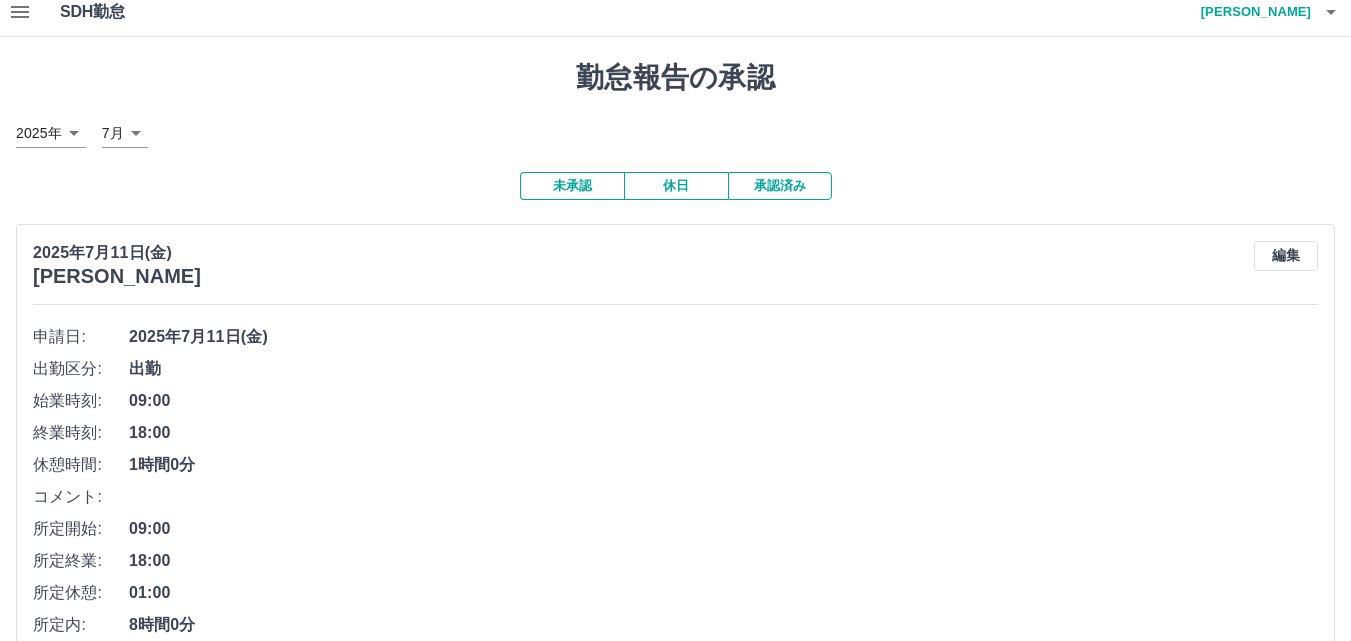 scroll, scrollTop: 0, scrollLeft: 0, axis: both 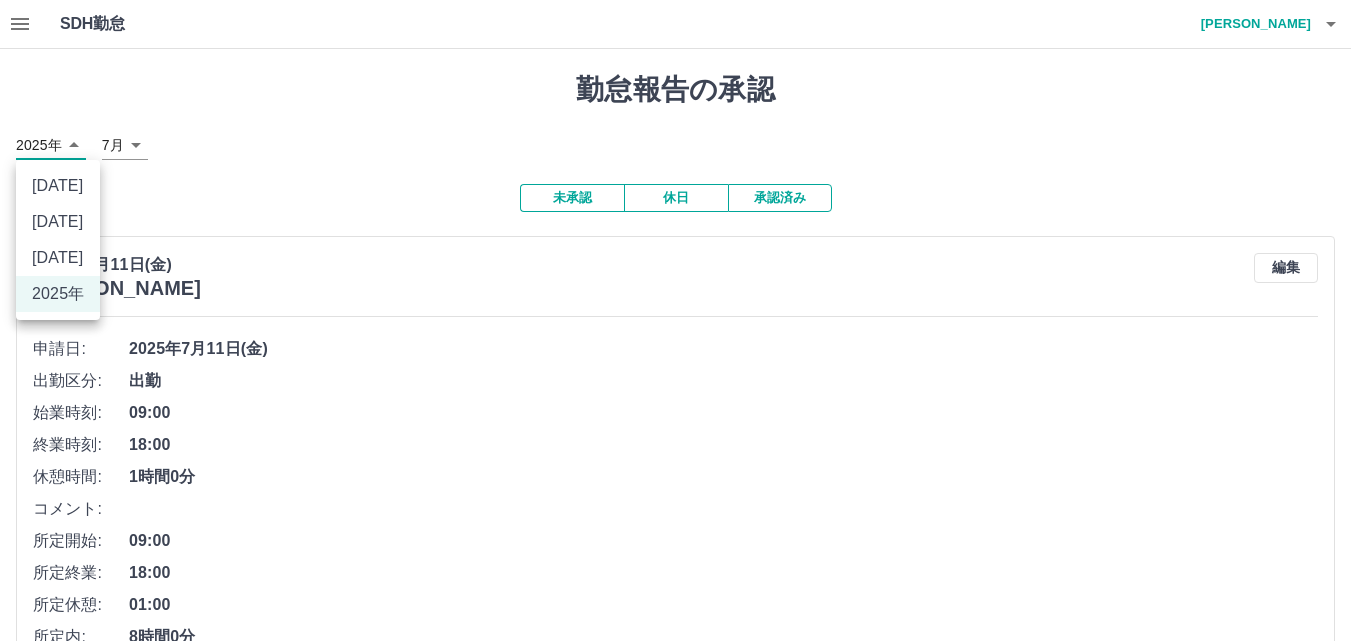 click on "SDH勤怠 小島　一信 勤怠報告の承認 2025年 **** 7月 * 未承認 休日 承認済み 2025年7月11日(金) 清水　亜紀 編集 申請日: 2025年7月11日(金) 出勤区分: 出勤 始業時刻: 09:00 終業時刻: 18:00 休憩時間: 1時間0分 コメント: 所定開始: 09:00 所定終業: 18:00 所定休憩: 01:00 所定内: 8時間0分 所定外: 0分 承認する 2025年7月9日(水) 山口　由貴 編集 申請日: 2025年7月9日(水) 出勤区分: 出勤 始業時刻: 09:00 終業時刻: 17:00 休憩時間: 1時間0分 コメント: 所定開始: 09:00 所定終業: 17:00 所定休憩: 01:00 所定内: 7時間0分 所定外: 0分 承認する 2025年7月9日(水) 清水　亜紀 編集 申請日: 2025年7月9日(水) 出勤区分: 出勤 始業時刻: 09:00 終業時刻: 20:30 休憩時間: 1時間0分 コメント: レストランヘルプ 所定開始: 09:00 所定終業: 18:00 所定休憩: 01:00 所定内: 8時間0分 所定外: 2時間30分 承認する 2025年7月9日(水)" at bounding box center [683, 2295] 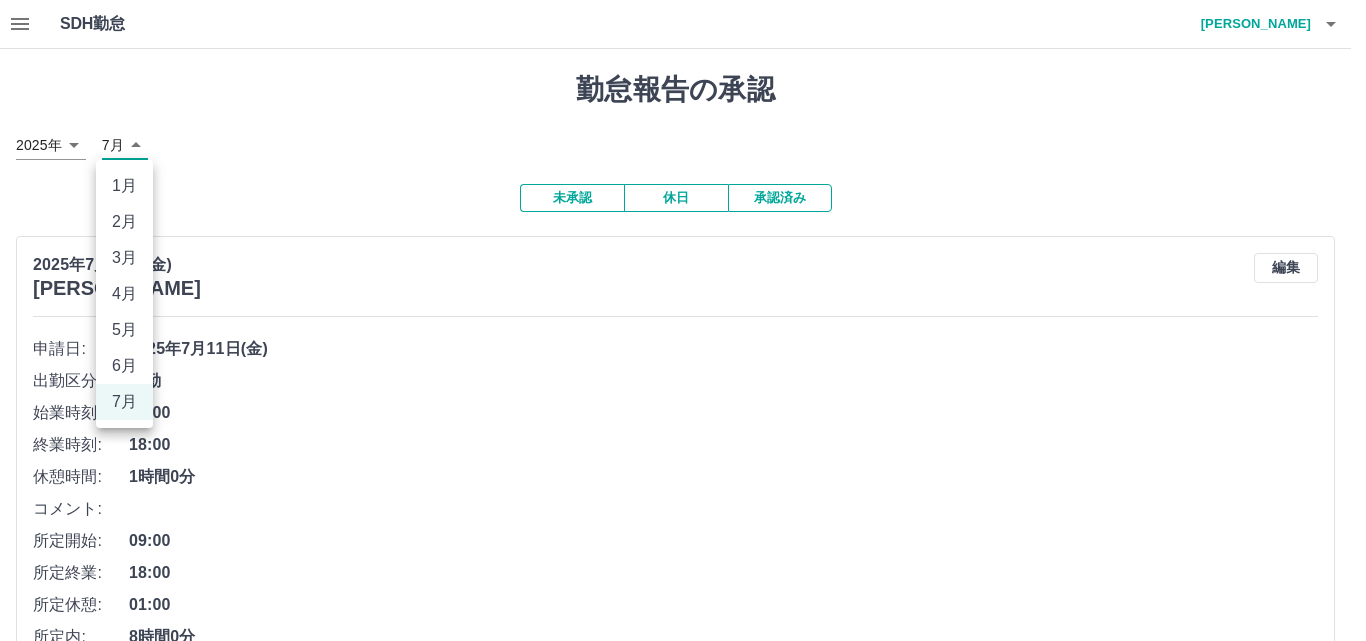 click on "SDH勤怠 小島　一信 勤怠報告の承認 2025年 **** 7月 * 未承認 休日 承認済み 2025年7月11日(金) 清水　亜紀 編集 申請日: 2025年7月11日(金) 出勤区分: 出勤 始業時刻: 09:00 終業時刻: 18:00 休憩時間: 1時間0分 コメント: 所定開始: 09:00 所定終業: 18:00 所定休憩: 01:00 所定内: 8時間0分 所定外: 0分 承認する 2025年7月9日(水) 山口　由貴 編集 申請日: 2025年7月9日(水) 出勤区分: 出勤 始業時刻: 09:00 終業時刻: 17:00 休憩時間: 1時間0分 コメント: 所定開始: 09:00 所定終業: 17:00 所定休憩: 01:00 所定内: 7時間0分 所定外: 0分 承認する 2025年7月9日(水) 清水　亜紀 編集 申請日: 2025年7月9日(水) 出勤区分: 出勤 始業時刻: 09:00 終業時刻: 20:30 休憩時間: 1時間0分 コメント: レストランヘルプ 所定開始: 09:00 所定終業: 18:00 所定休憩: 01:00 所定内: 8時間0分 所定外: 2時間30分 承認する 2025年7月9日(水)" at bounding box center [683, 2295] 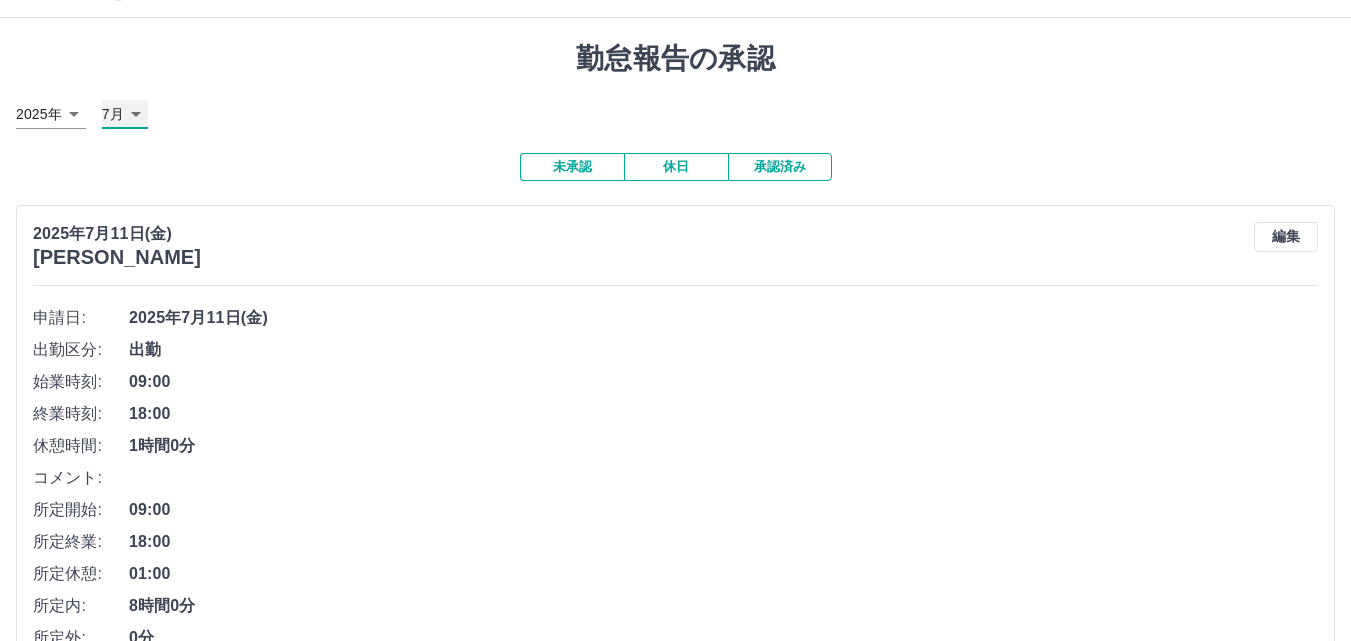 scroll, scrollTop: 0, scrollLeft: 0, axis: both 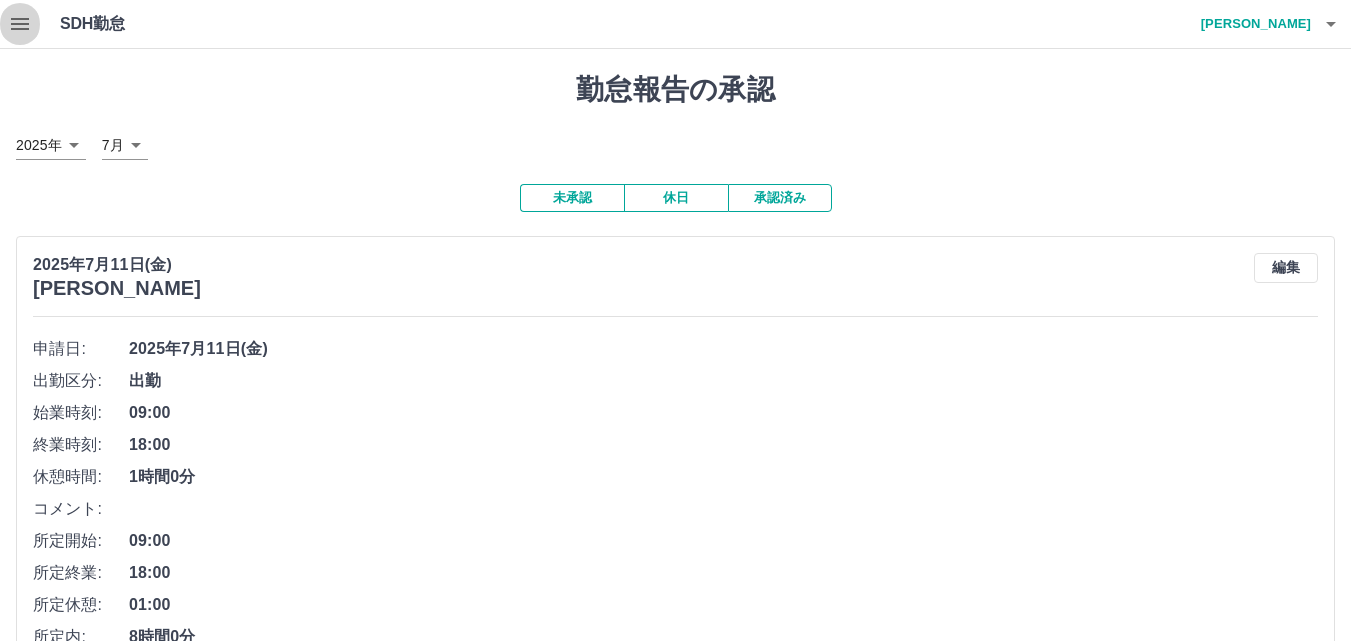 click 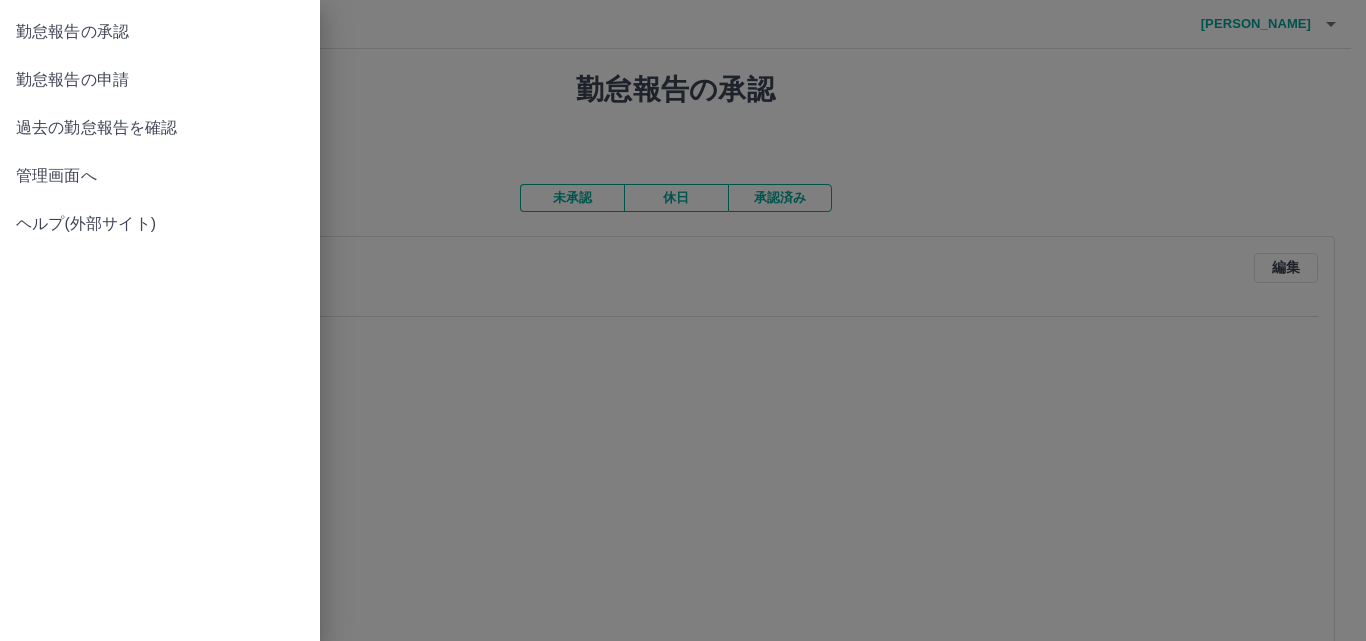 click at bounding box center (683, 320) 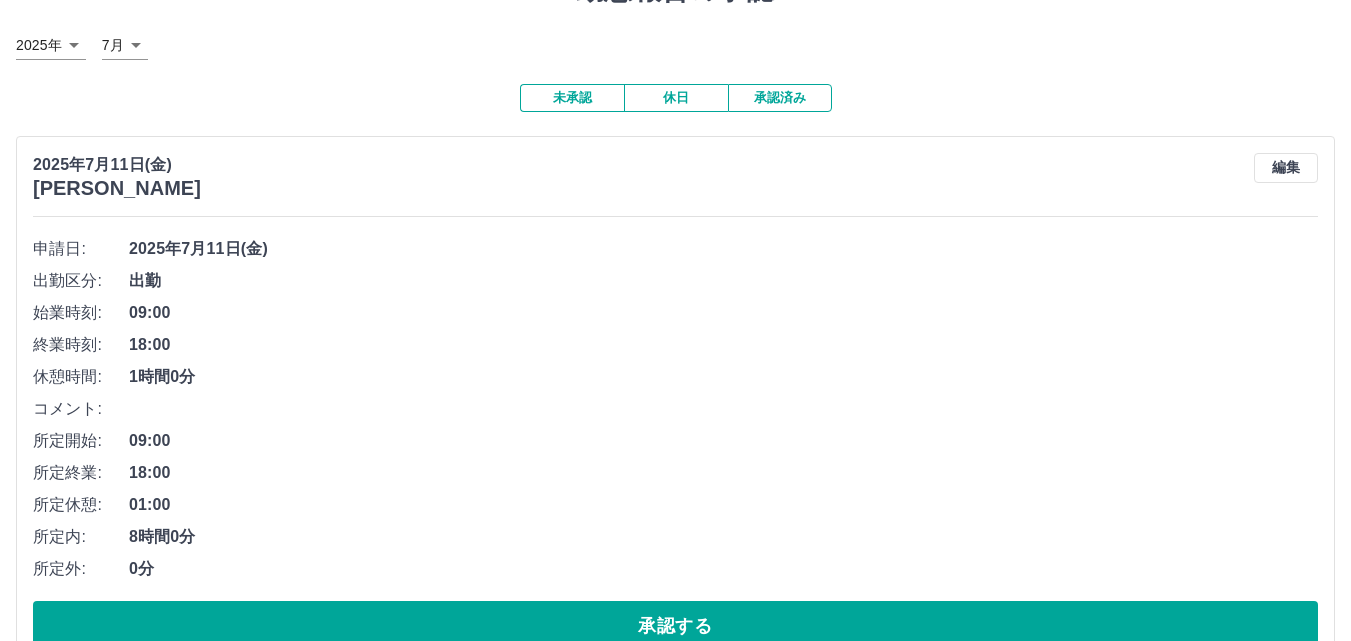 scroll, scrollTop: 200, scrollLeft: 0, axis: vertical 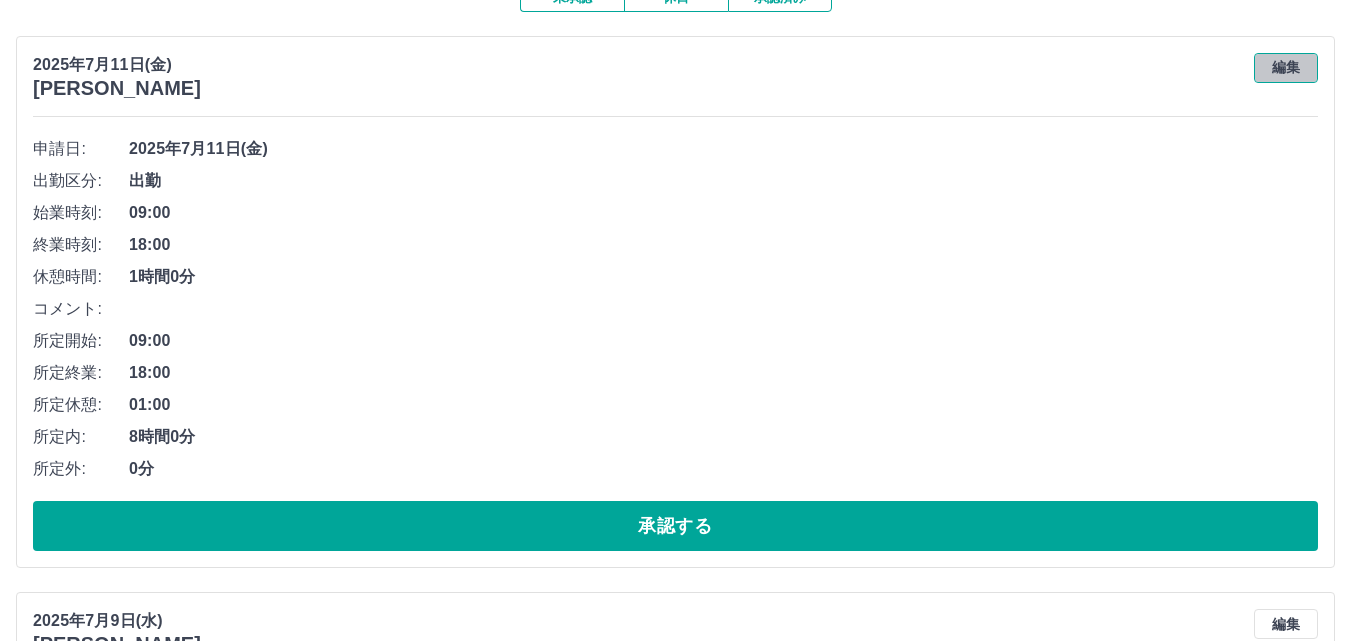 click on "編集" at bounding box center (1286, 68) 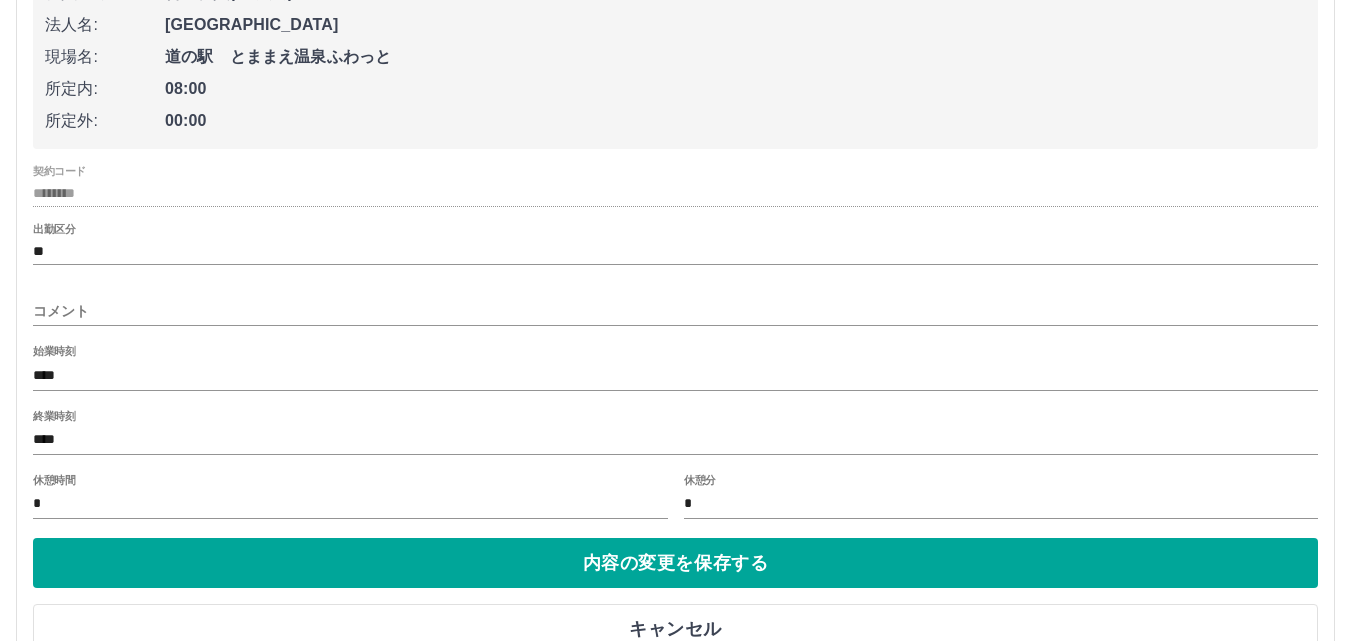 scroll, scrollTop: 500, scrollLeft: 0, axis: vertical 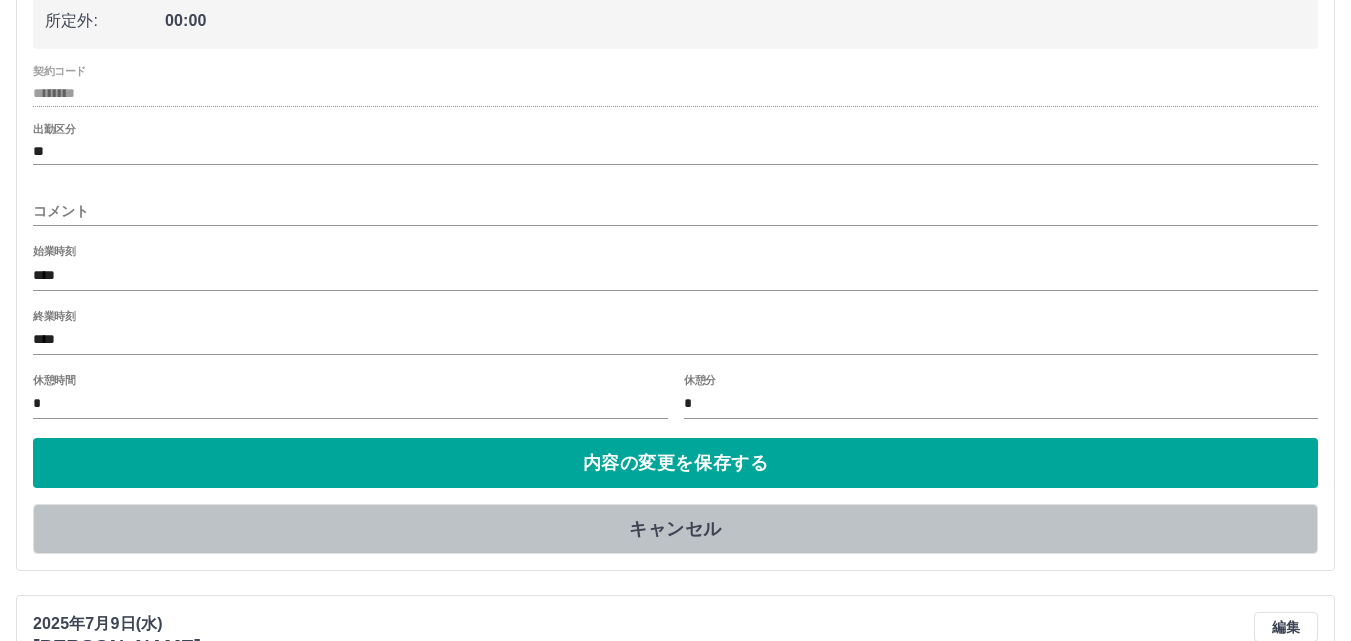 click on "キャンセル" at bounding box center (675, 529) 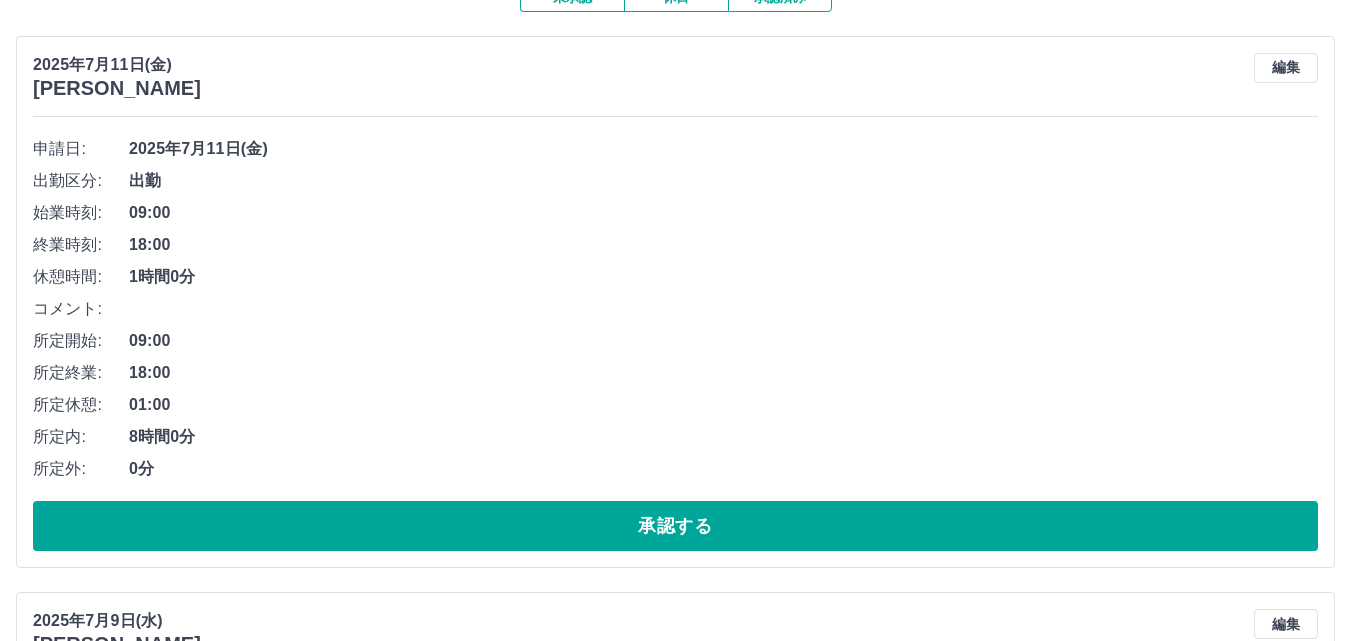 scroll, scrollTop: 300, scrollLeft: 0, axis: vertical 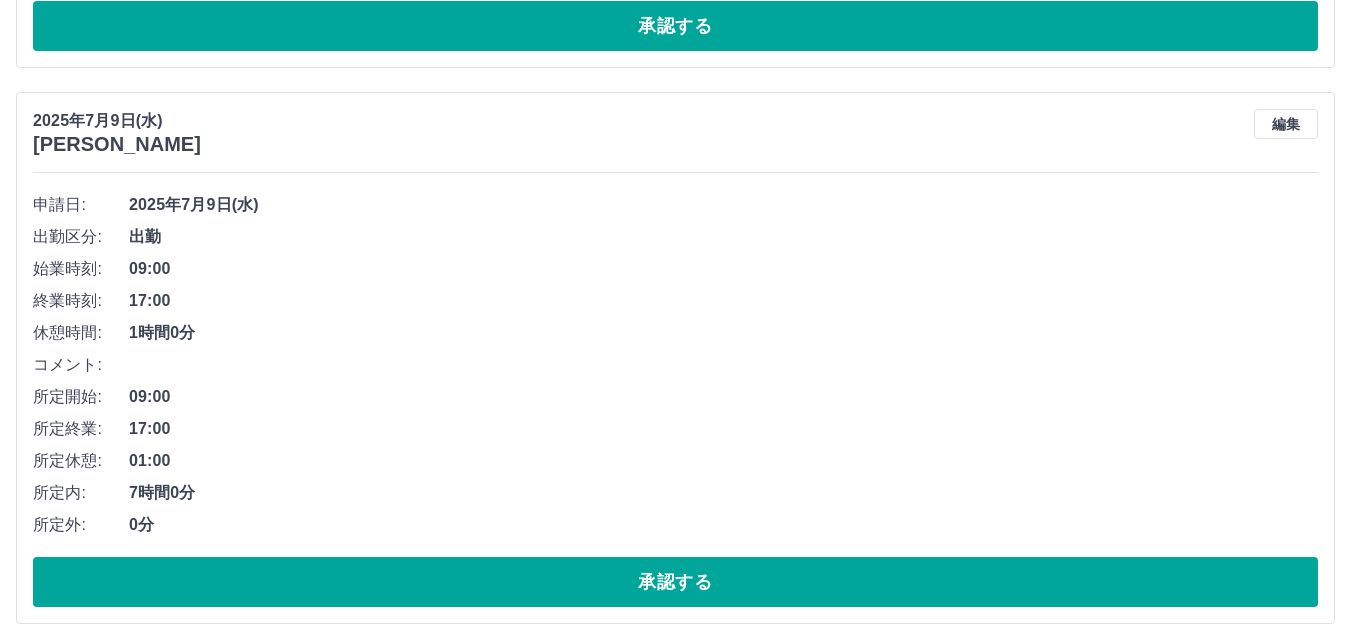 drag, startPoint x: 647, startPoint y: 284, endPoint x: 660, endPoint y: 279, distance: 13.928389 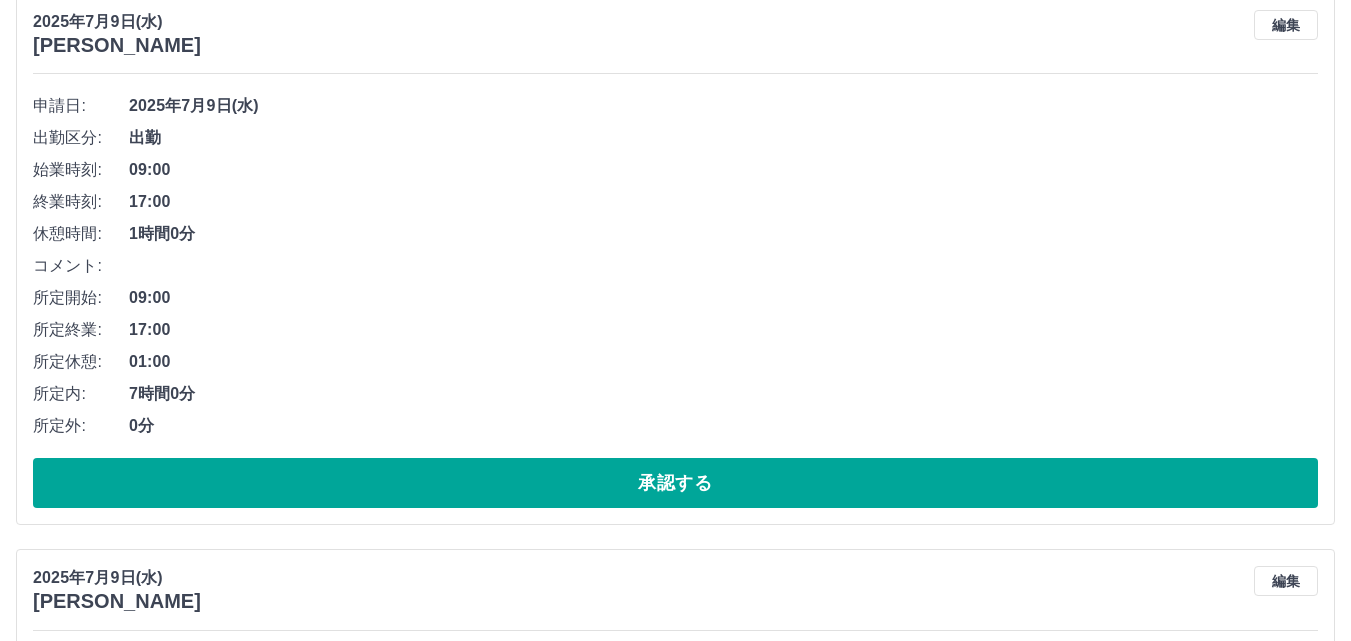 scroll, scrollTop: 800, scrollLeft: 0, axis: vertical 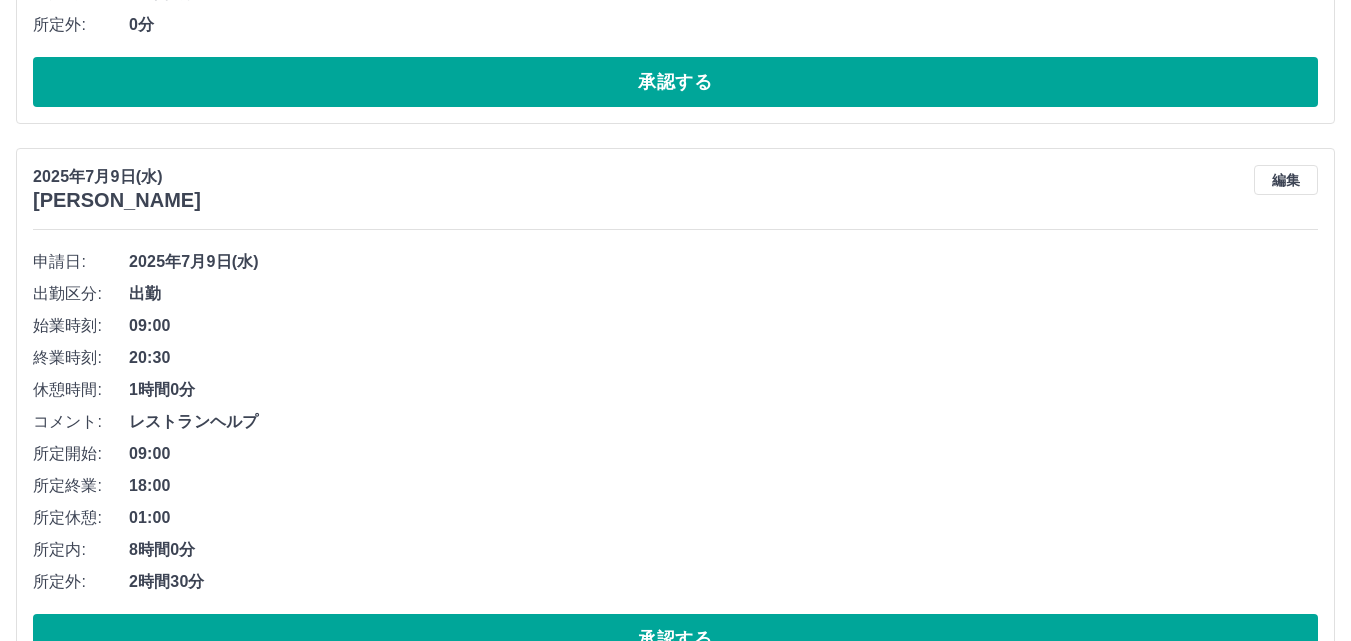 click on "2025年7月11日(金) 清水　亜紀 編集 申請日: 2025年7月11日(金) 出勤区分: 出勤 始業時刻: 09:00 終業時刻: 18:00 休憩時間: 1時間0分 コメント: 所定開始: 09:00 所定終業: 18:00 所定休憩: 01:00 所定内: 8時間0分 所定外: 0分 承認する 2025年7月9日(水) 山口　由貴 編集 申請日: 2025年7月9日(水) 出勤区分: 出勤 始業時刻: 09:00 終業時刻: 17:00 休憩時間: 1時間0分 コメント: 所定開始: 09:00 所定終業: 17:00 所定休憩: 01:00 所定内: 7時間0分 所定外: 0分 承認する 2025年7月9日(水) 清水　亜紀 編集 申請日: 2025年7月9日(水) 出勤区分: 出勤 始業時刻: 09:00 終業時刻: 20:30 休憩時間: 1時間0分 コメント: レストランヘルプ 所定開始: 09:00 所定終業: 18:00 所定休憩: 01:00 所定内: 8時間0分 所定外: 2時間30分 承認する 2025年7月9日(水) 星　弥生 編集 申請日: 2025年7月9日(水) 出勤区分: 出勤 始業時刻: 10:00 14:30" at bounding box center [675, 1201] 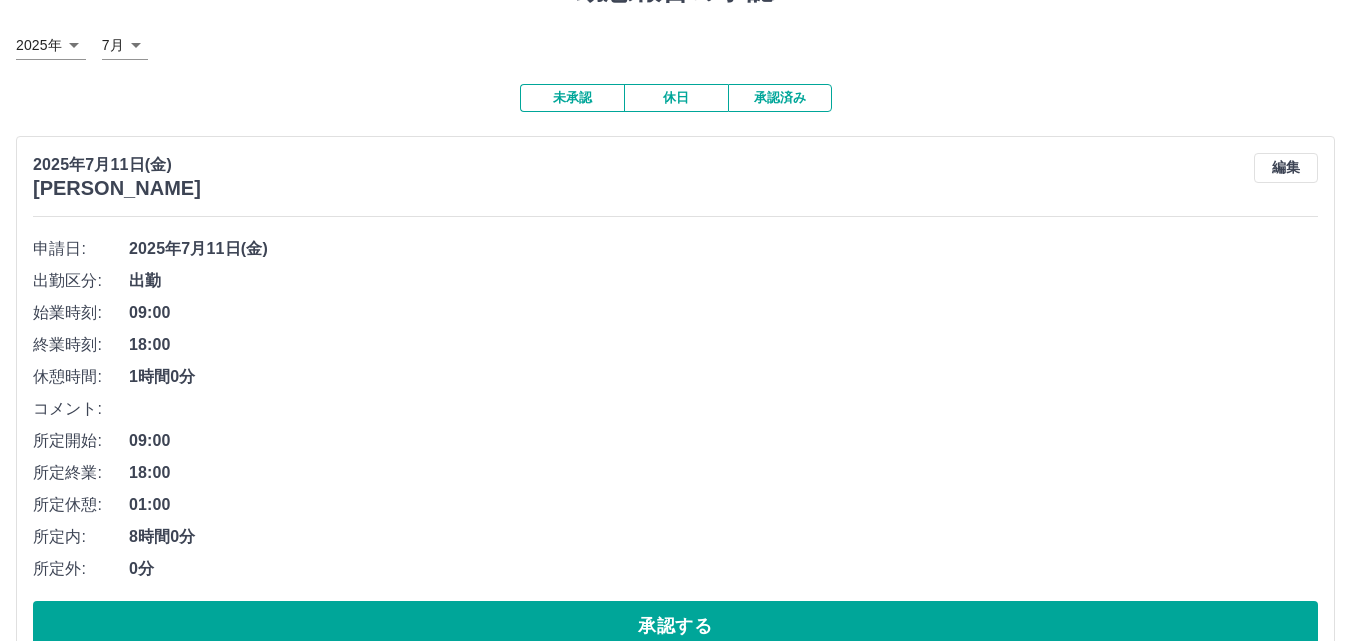 scroll, scrollTop: 200, scrollLeft: 0, axis: vertical 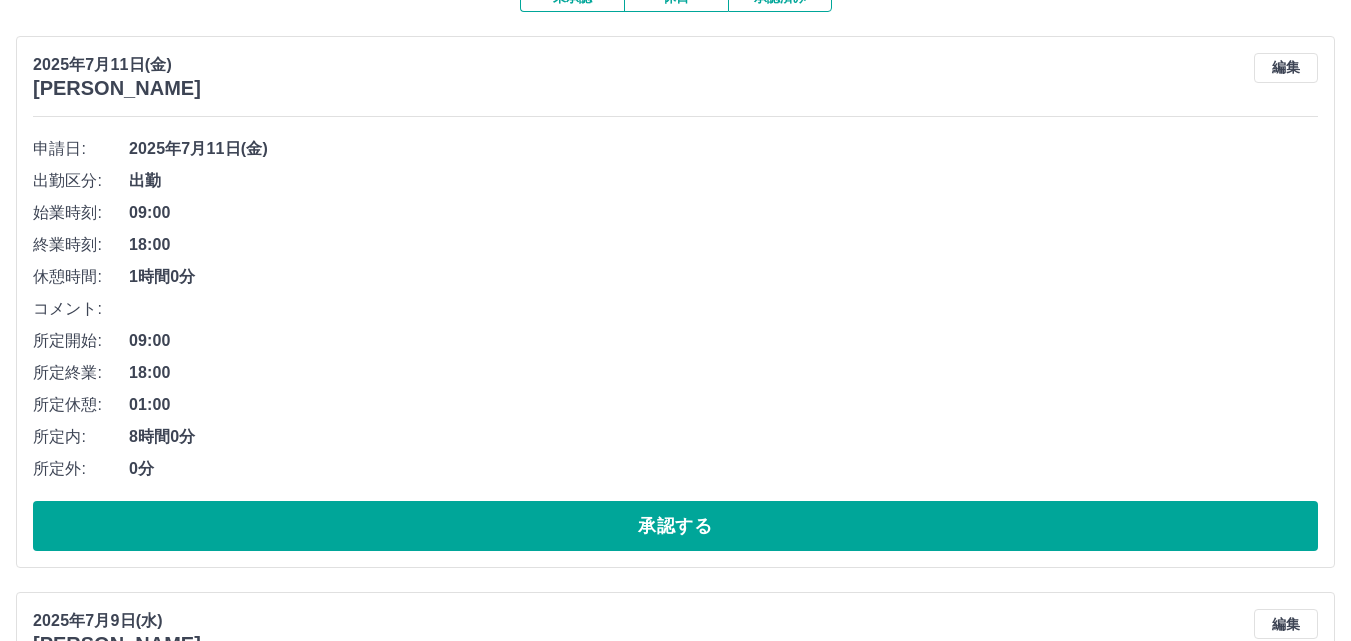 click on "休憩時間: 1時間0分" at bounding box center (675, 277) 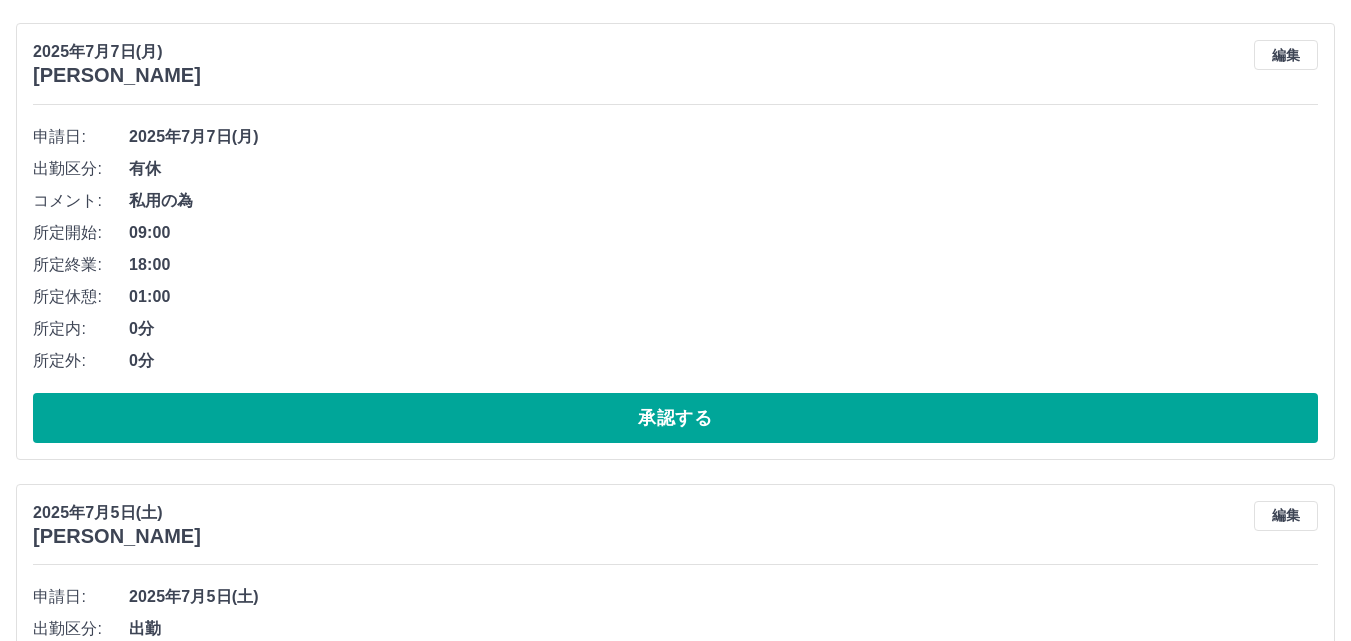 scroll, scrollTop: 3000, scrollLeft: 0, axis: vertical 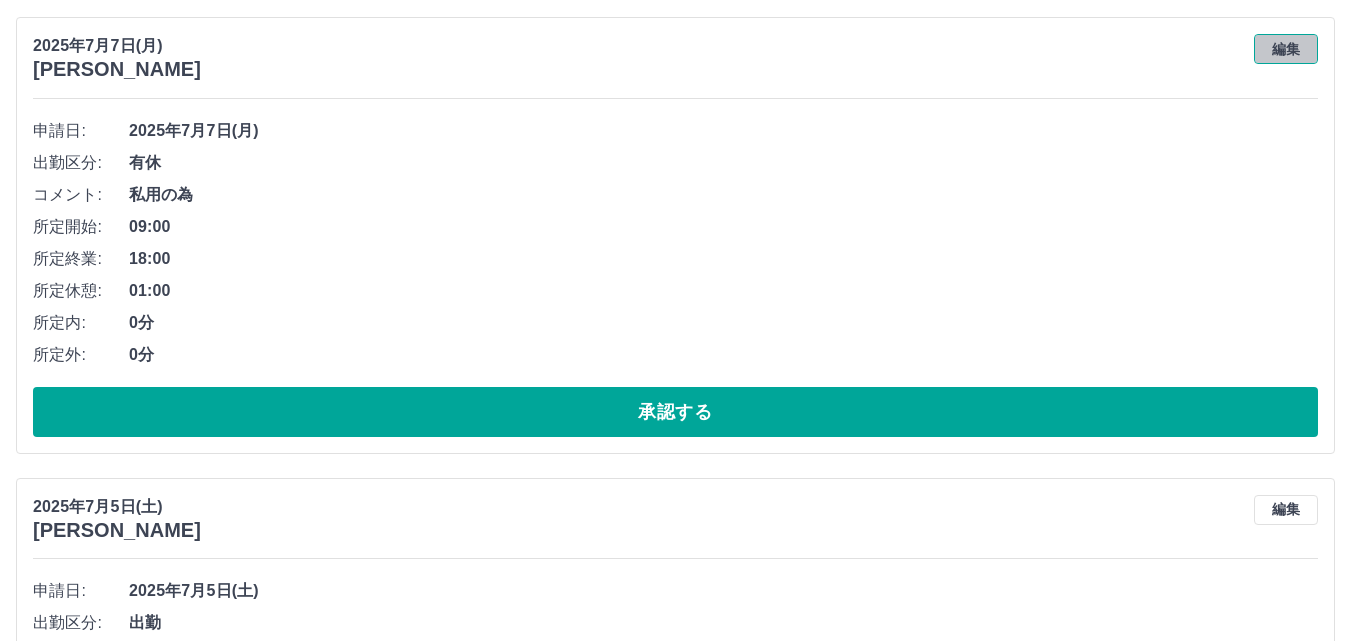 click on "編集" at bounding box center (1286, 49) 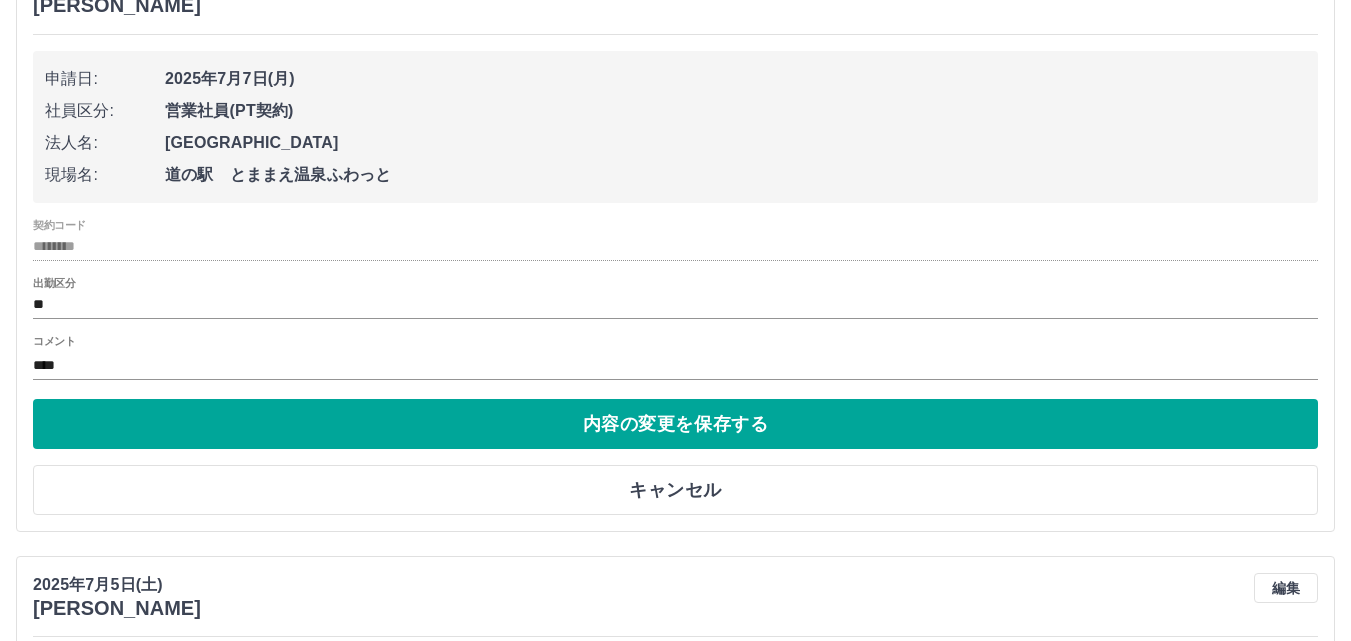 scroll, scrollTop: 3100, scrollLeft: 0, axis: vertical 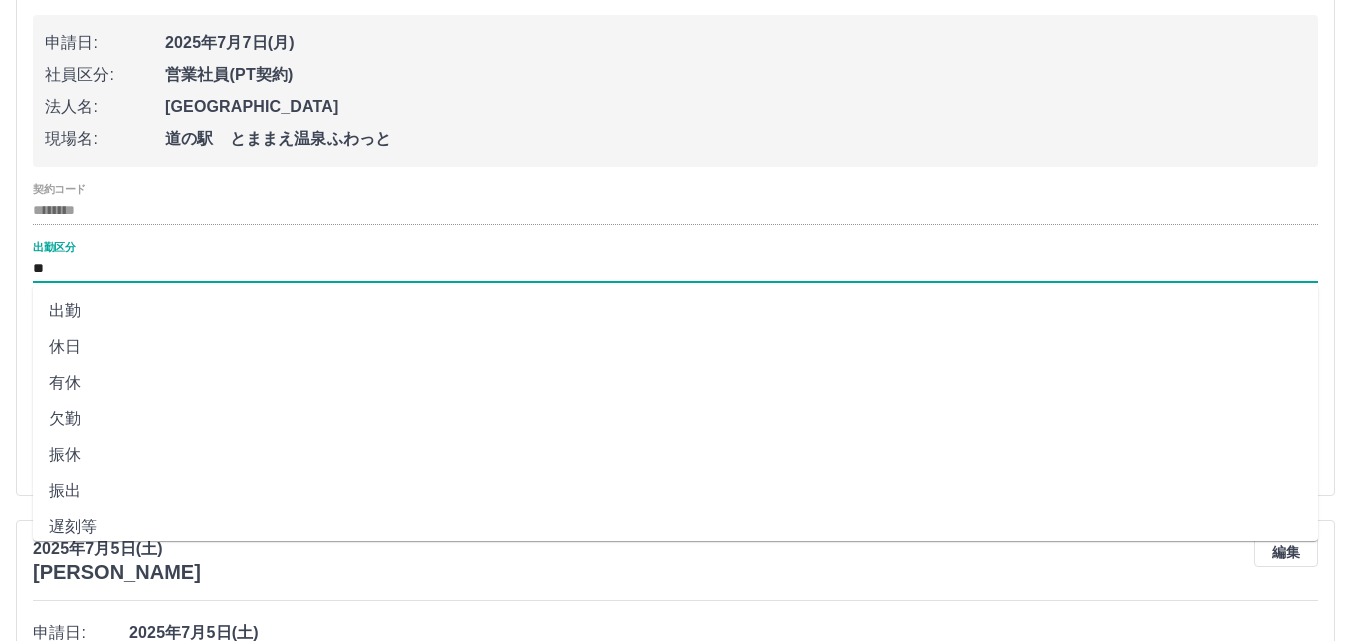 click on "**" at bounding box center [675, 269] 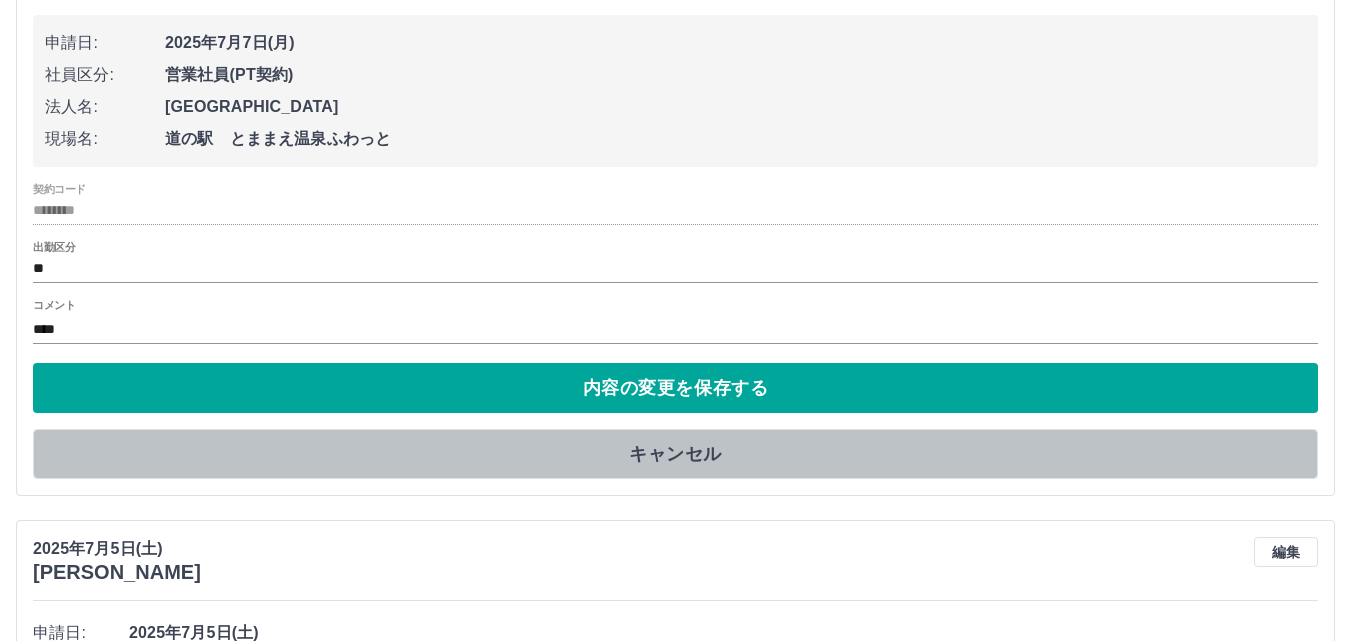 click on "キャンセル" at bounding box center (675, 454) 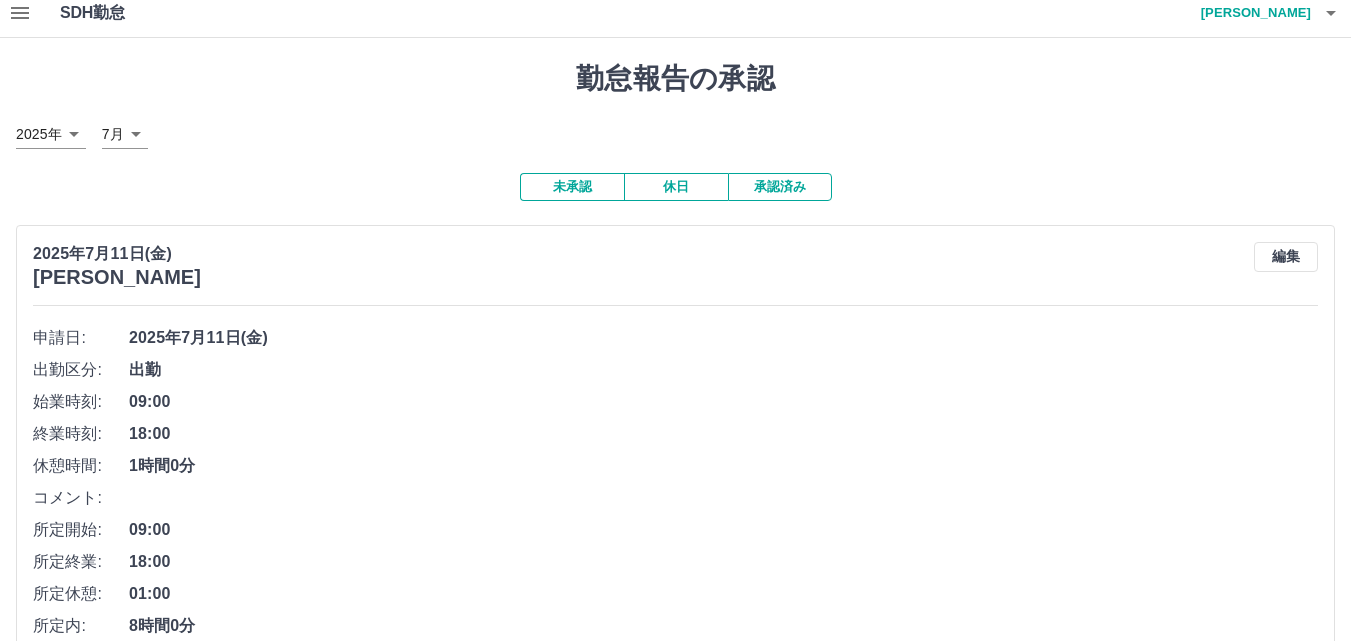 scroll, scrollTop: 0, scrollLeft: 0, axis: both 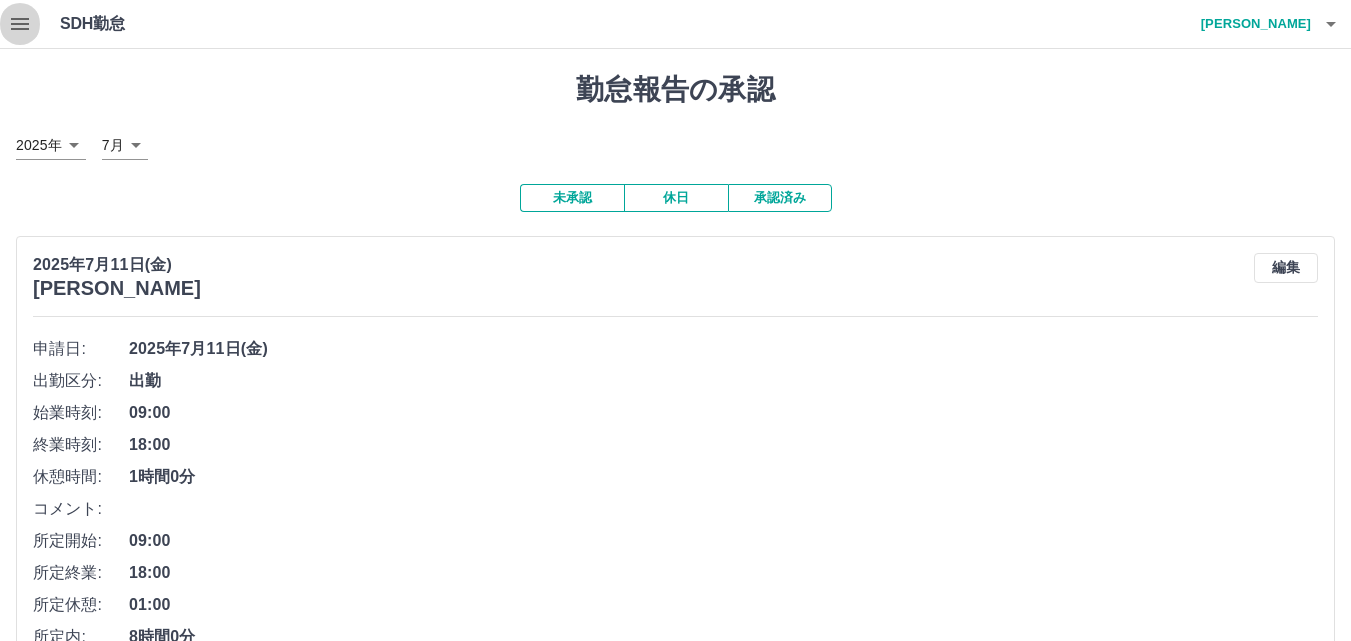 click at bounding box center [20, 24] 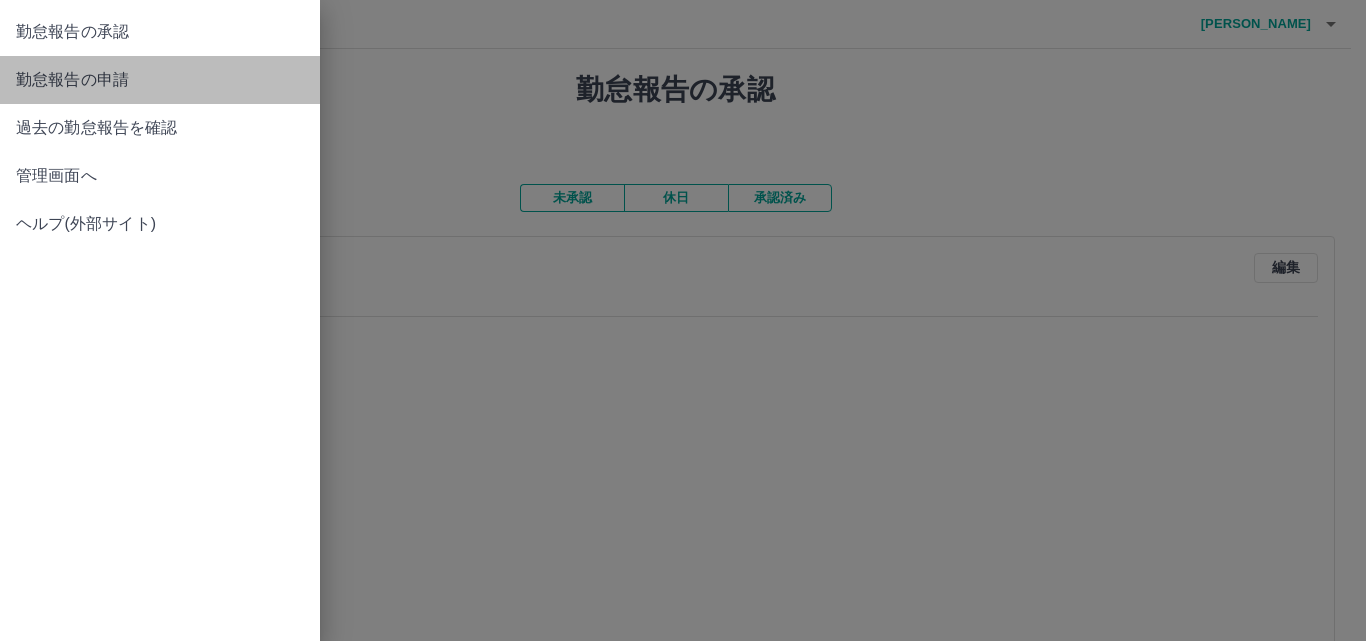 click on "勤怠報告の申請" at bounding box center (160, 80) 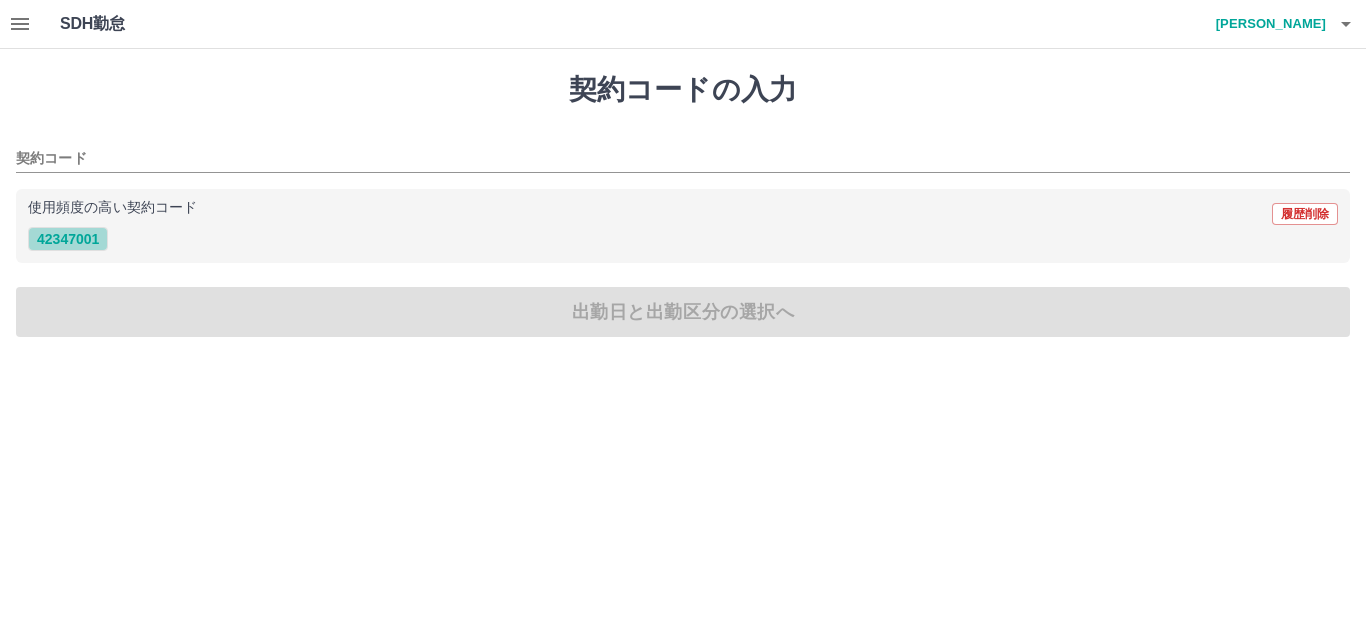 click on "42347001" at bounding box center [68, 239] 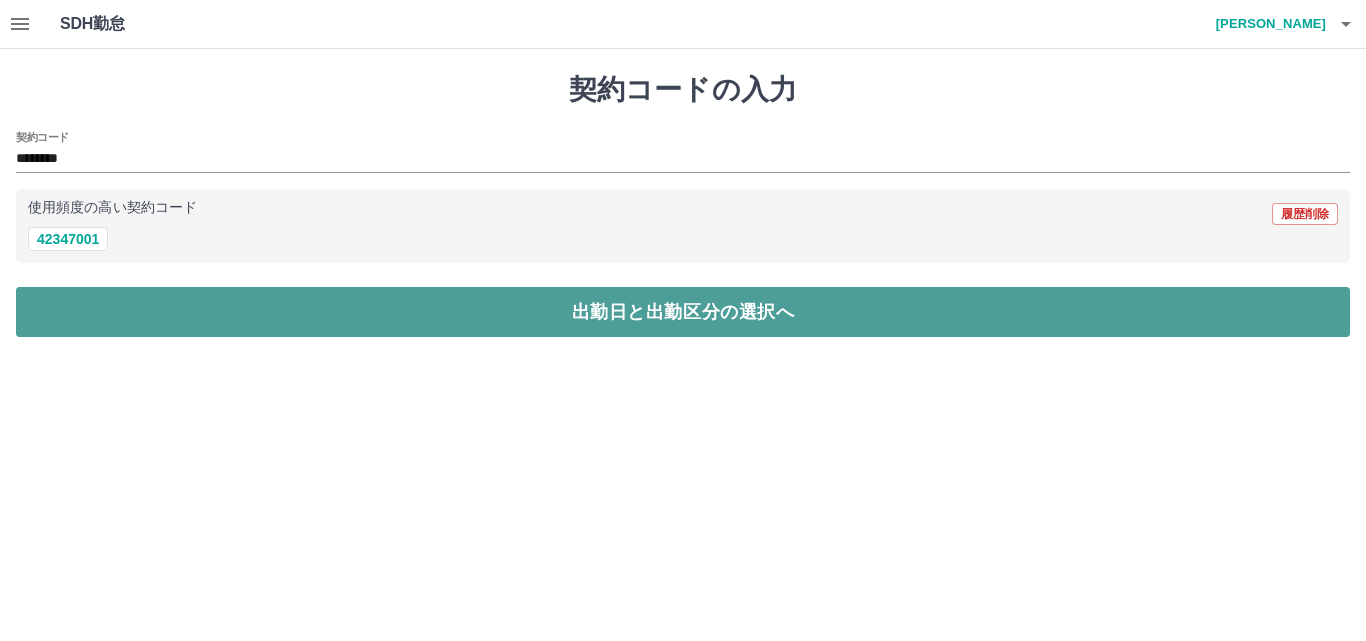 click on "出勤日と出勤区分の選択へ" at bounding box center [683, 312] 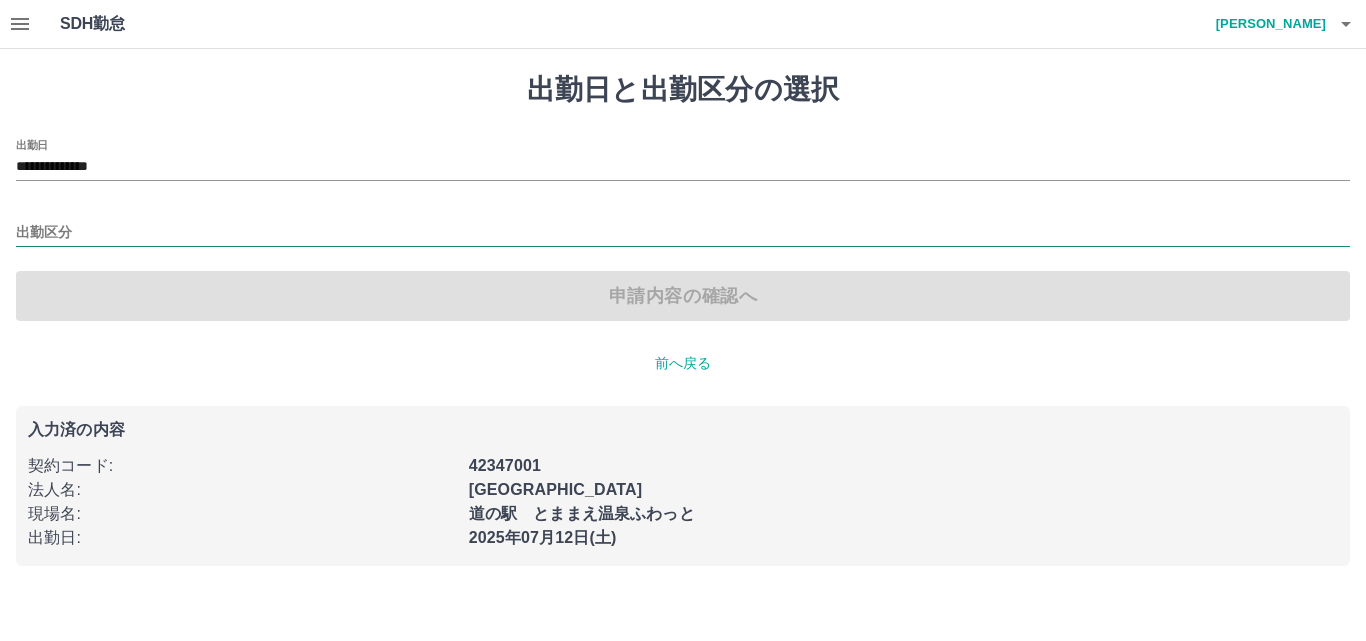 click on "出勤区分" at bounding box center (683, 233) 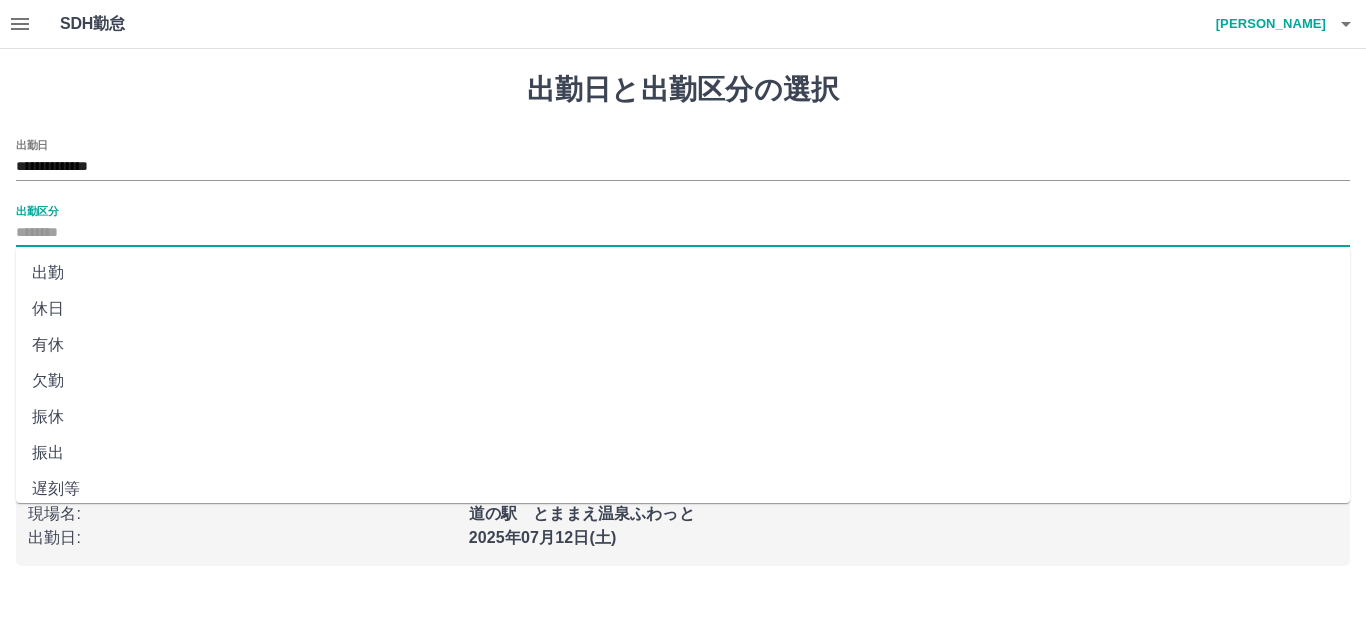 click on "有休" at bounding box center (683, 345) 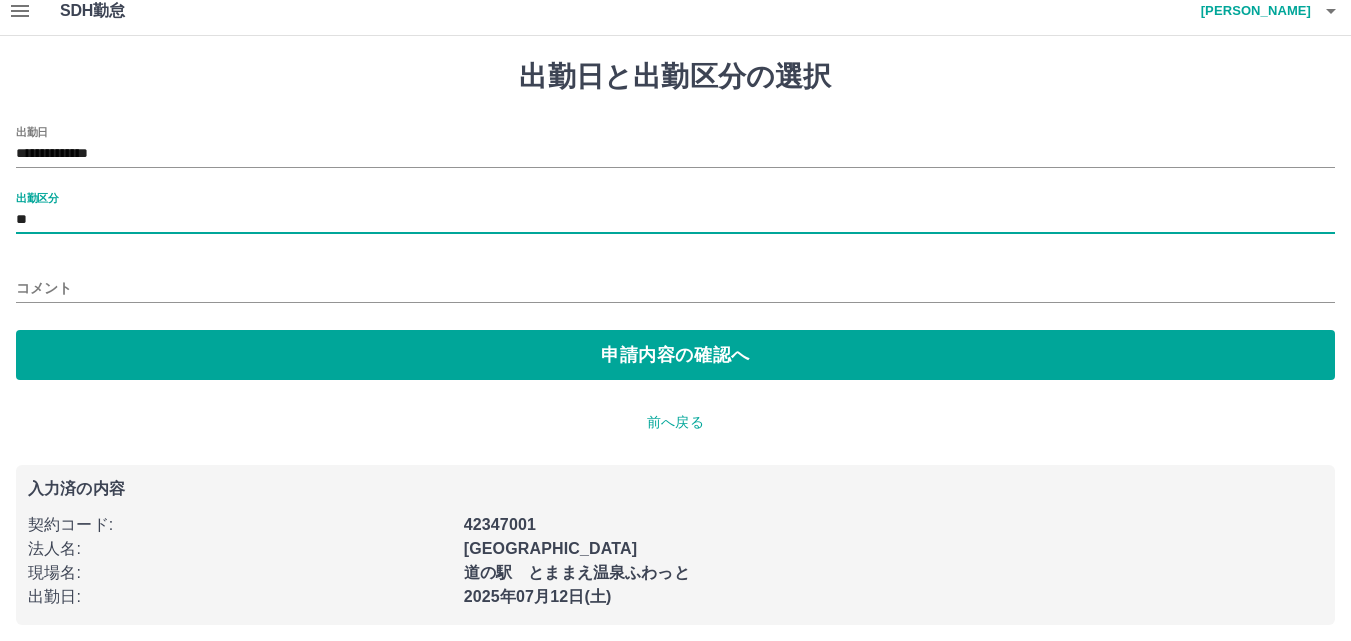 scroll, scrollTop: 21, scrollLeft: 0, axis: vertical 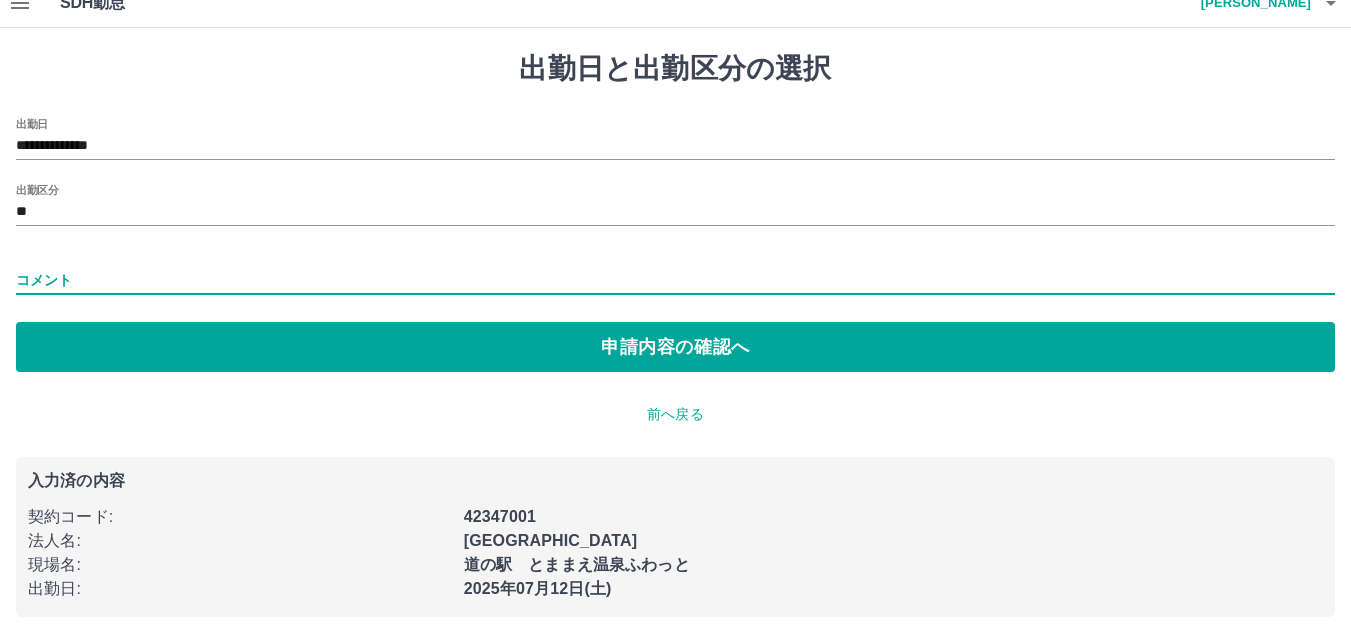 click on "コメント" at bounding box center [675, 280] 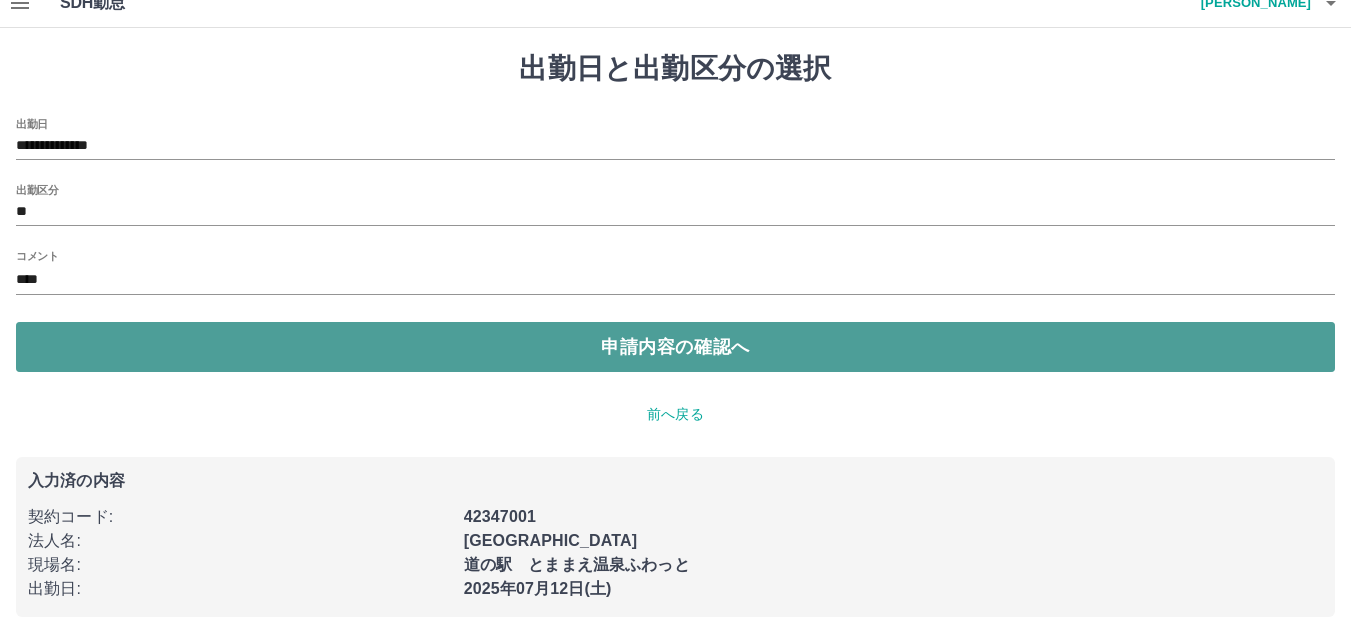 click on "申請内容の確認へ" at bounding box center (675, 347) 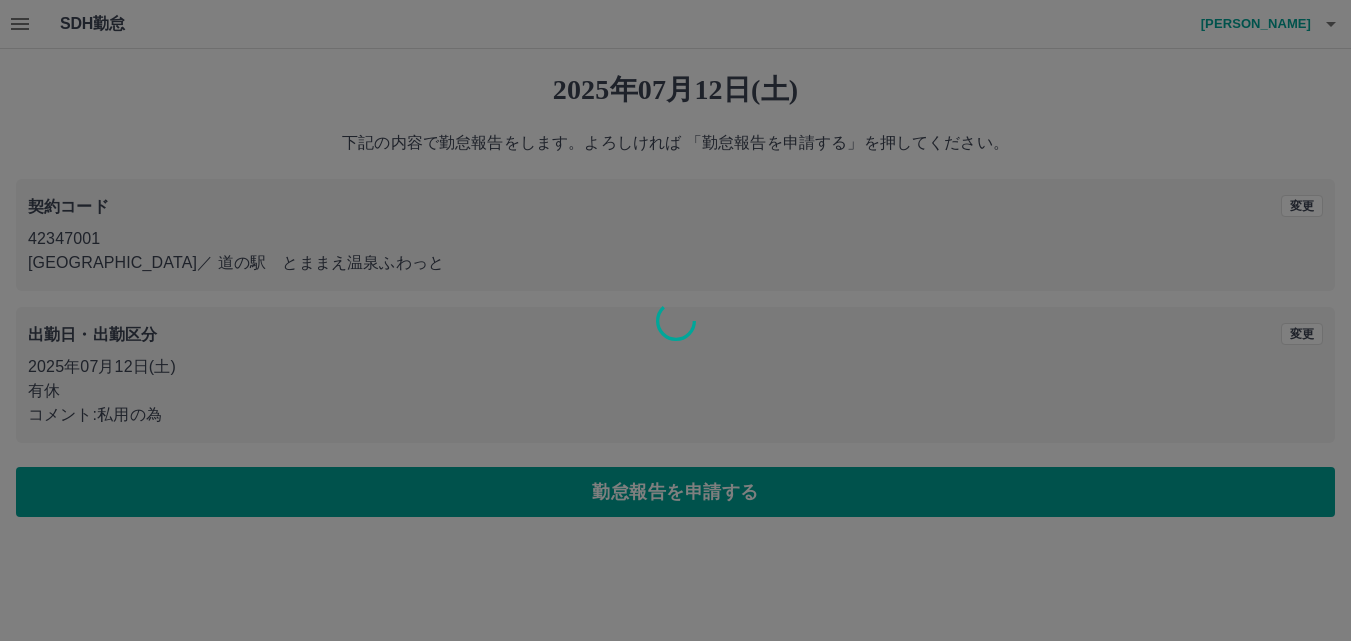 scroll, scrollTop: 0, scrollLeft: 0, axis: both 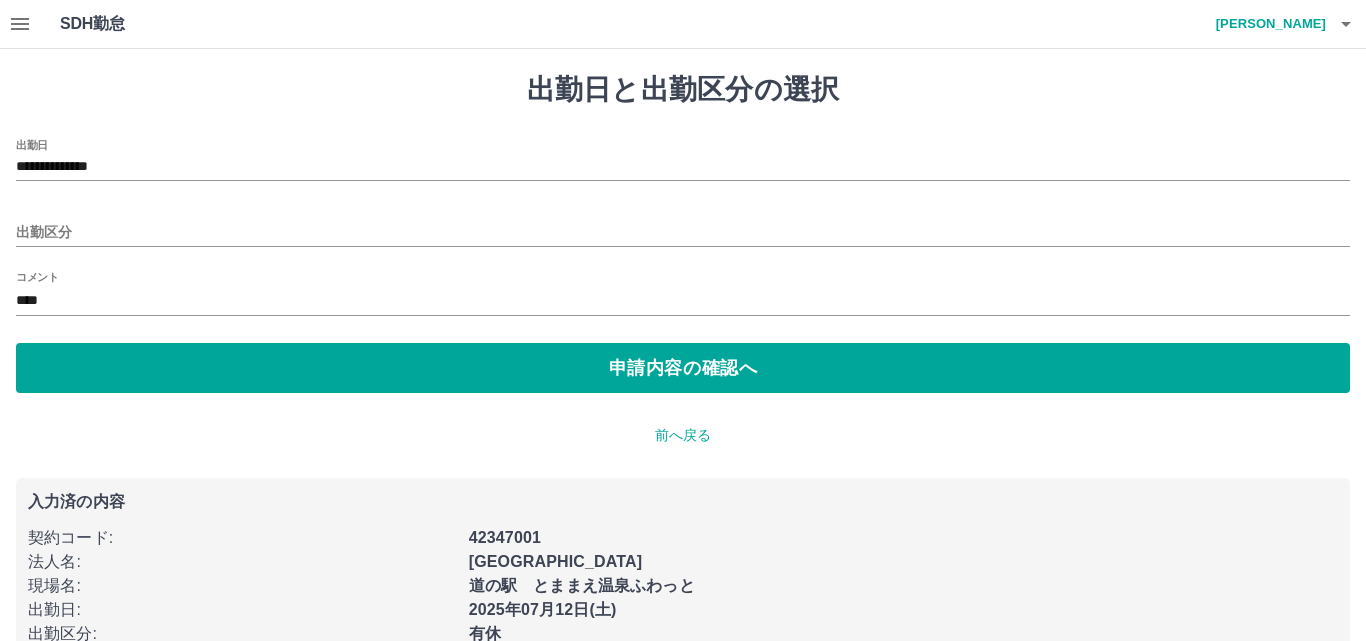 type on "**" 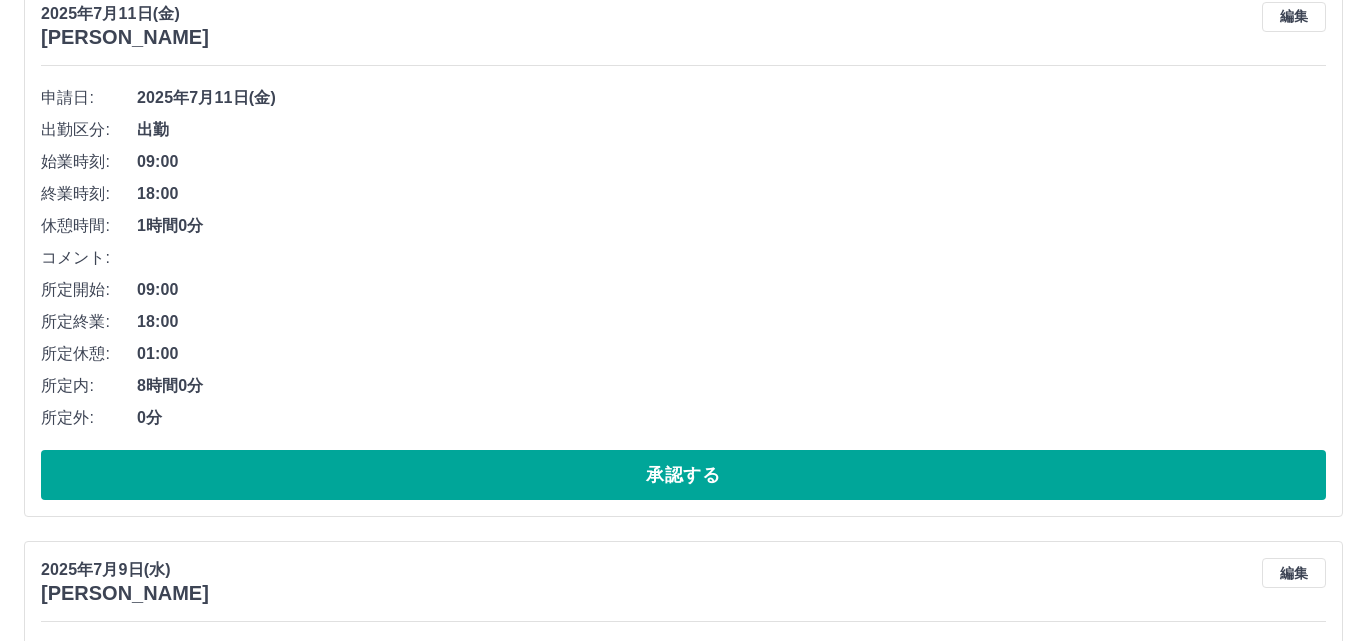 scroll, scrollTop: 0, scrollLeft: 0, axis: both 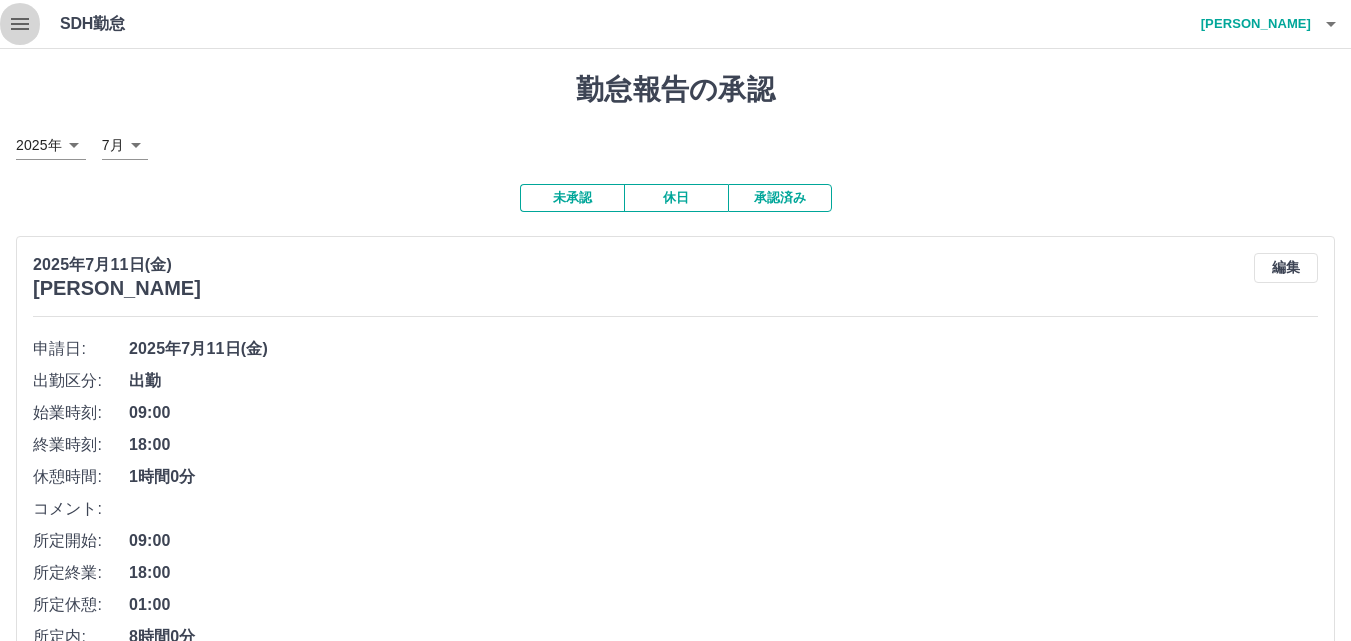 click 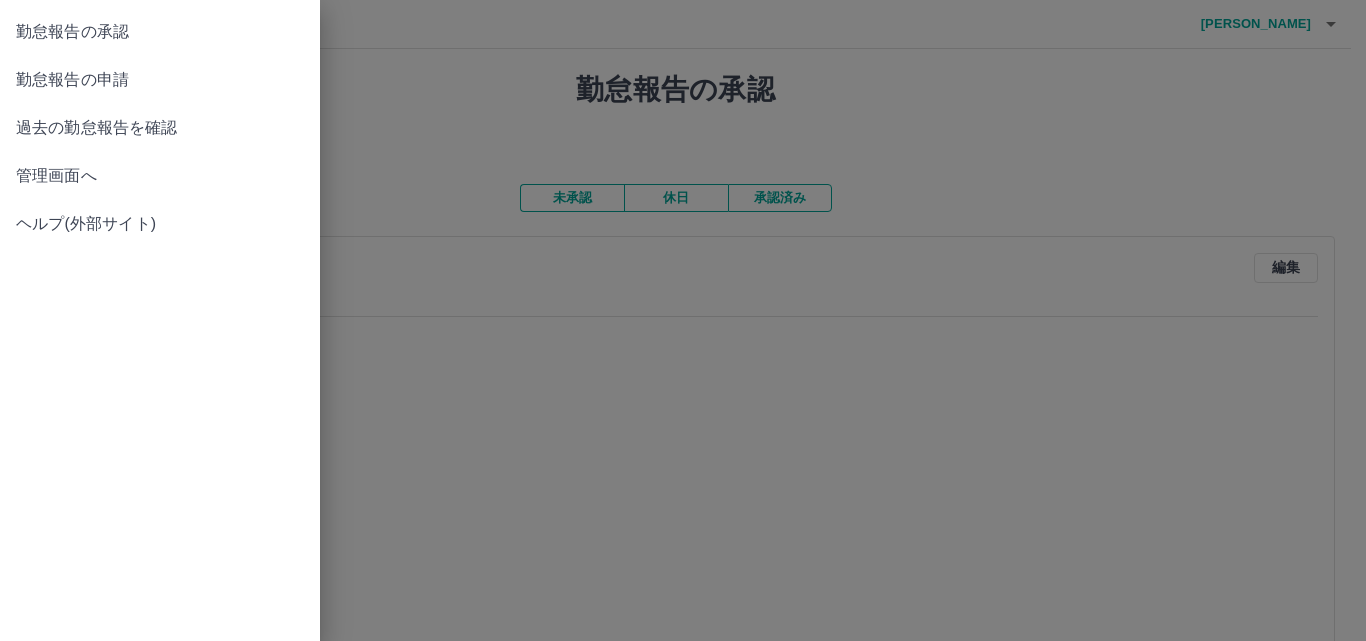 click on "管理画面へ" at bounding box center [160, 176] 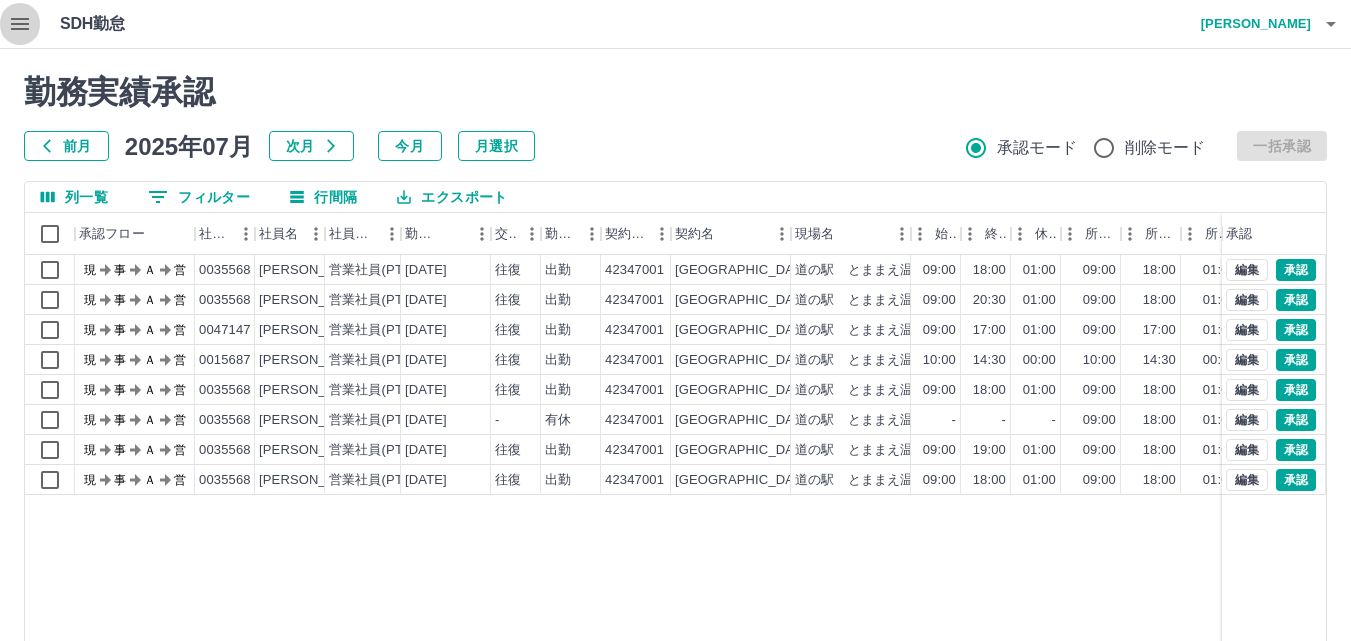 click 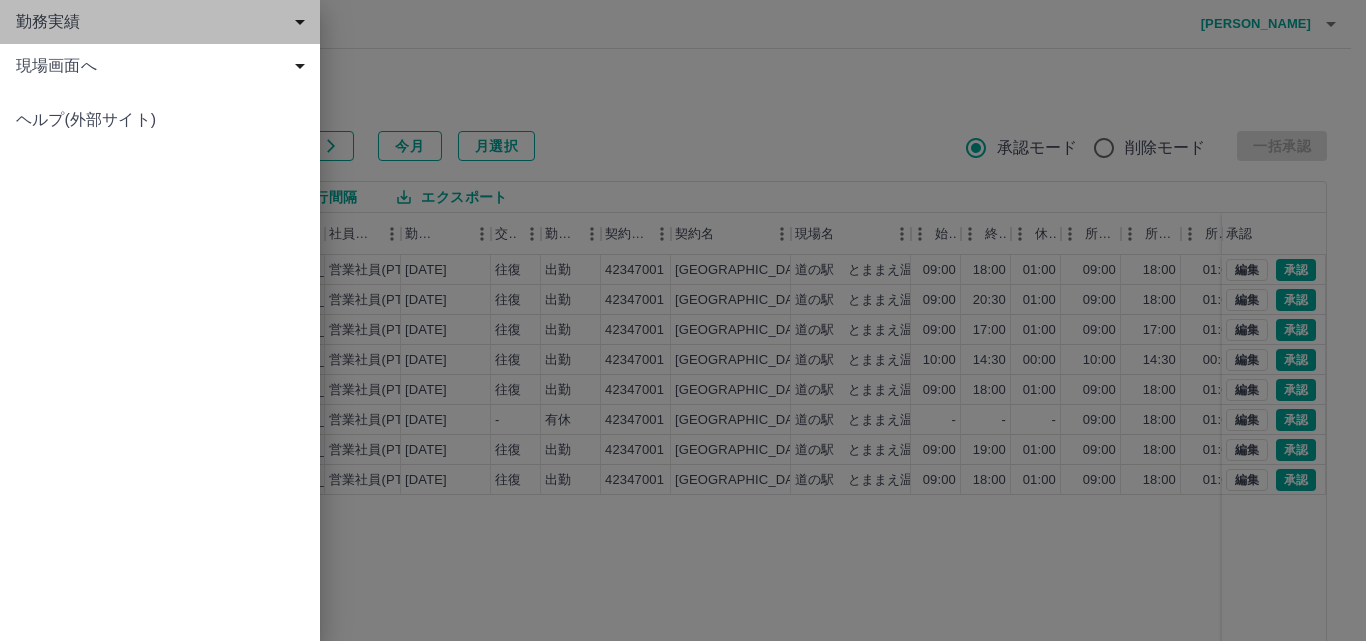 click on "勤務実績" at bounding box center (164, 22) 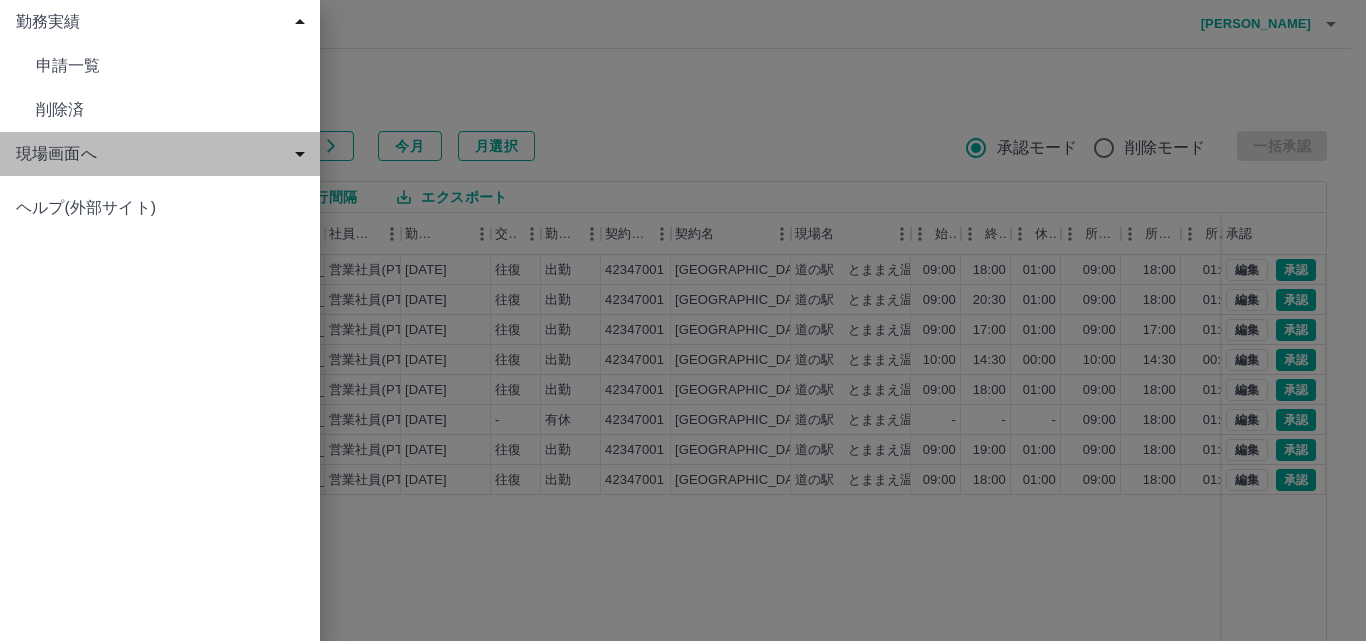 click on "現場画面へ" at bounding box center [164, 154] 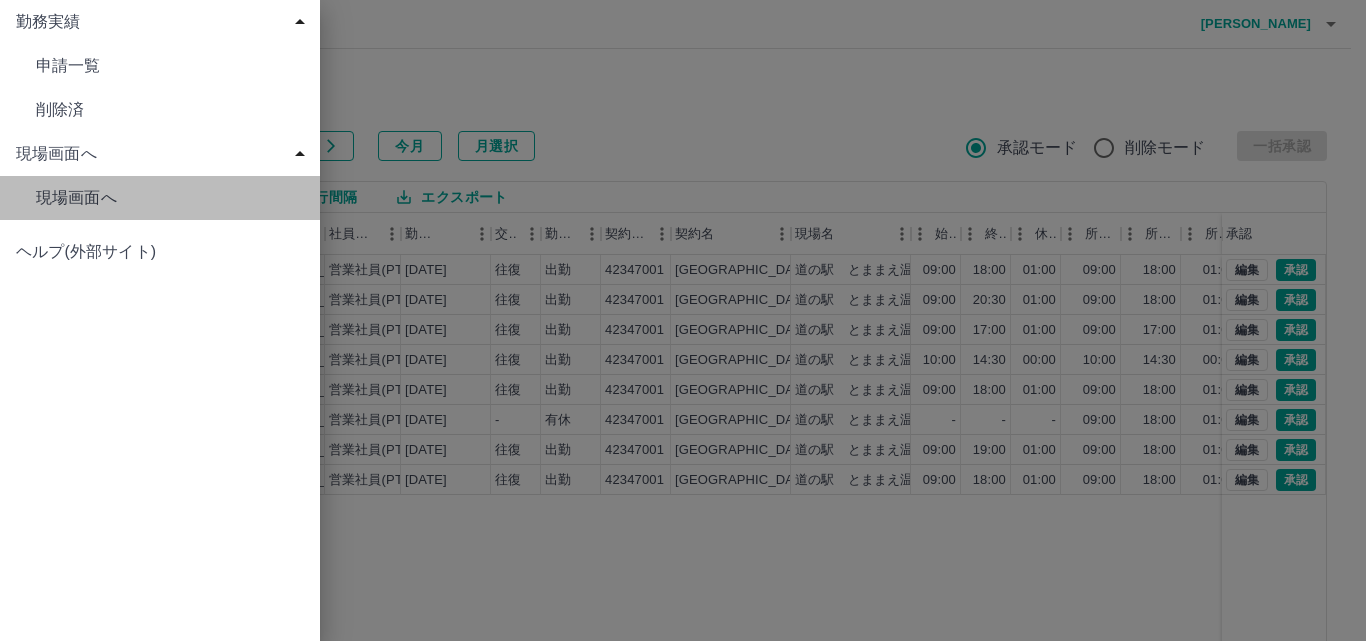 click on "現場画面へ" at bounding box center (170, 66) 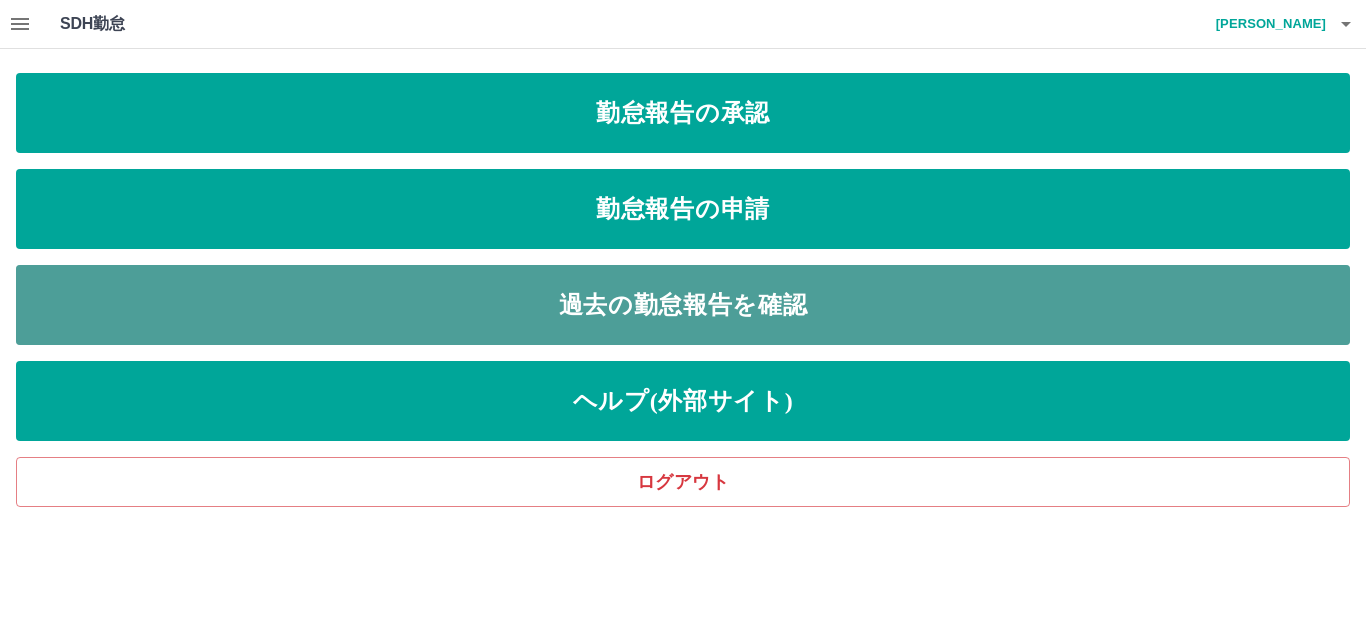 click on "過去の勤怠報告を確認" at bounding box center [683, 305] 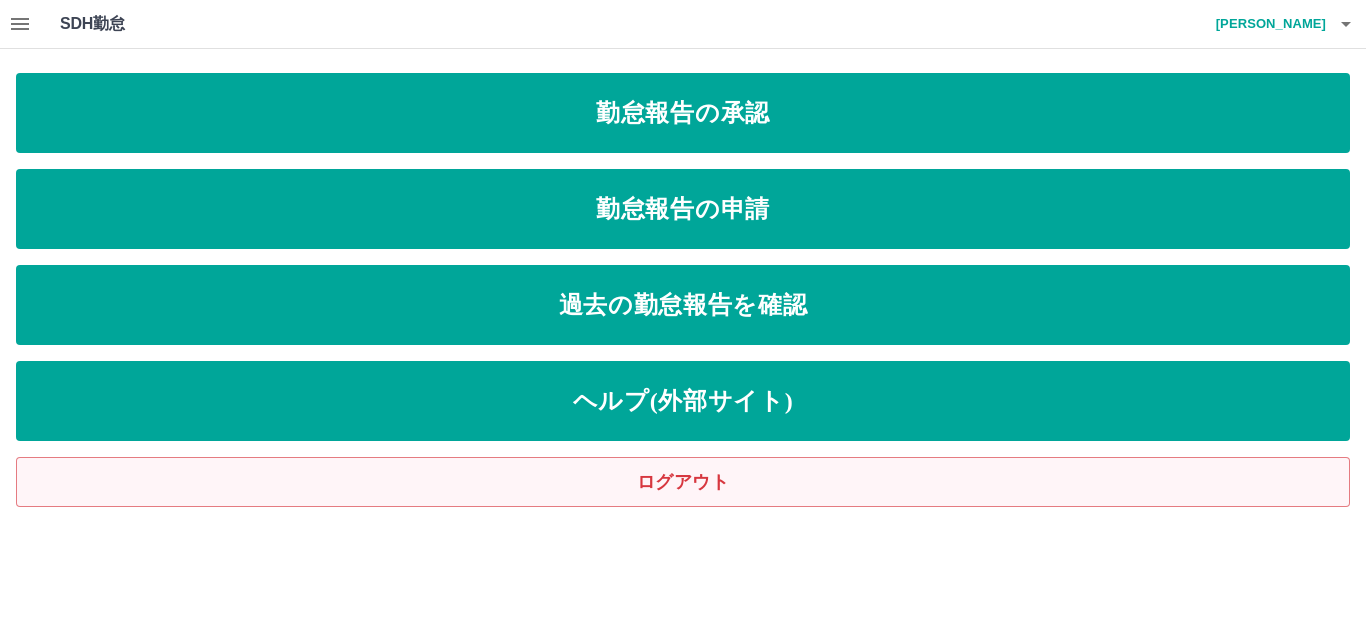 click on "ログアウト" at bounding box center (683, 482) 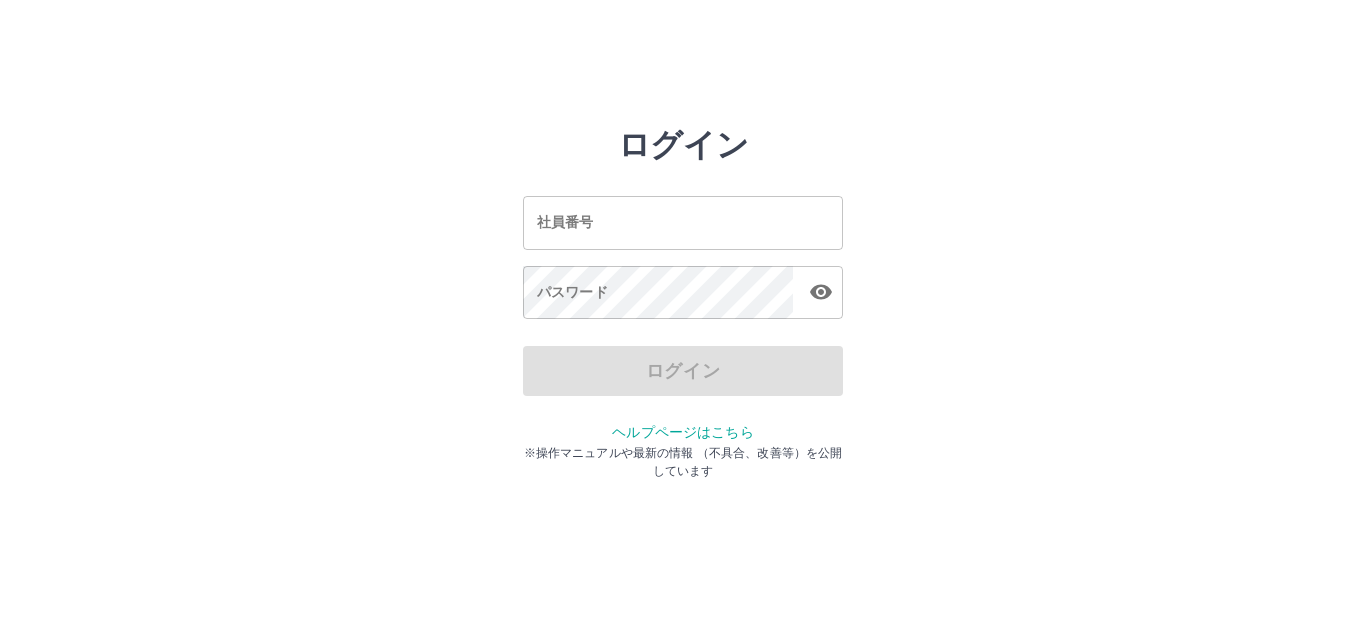 scroll, scrollTop: 0, scrollLeft: 0, axis: both 